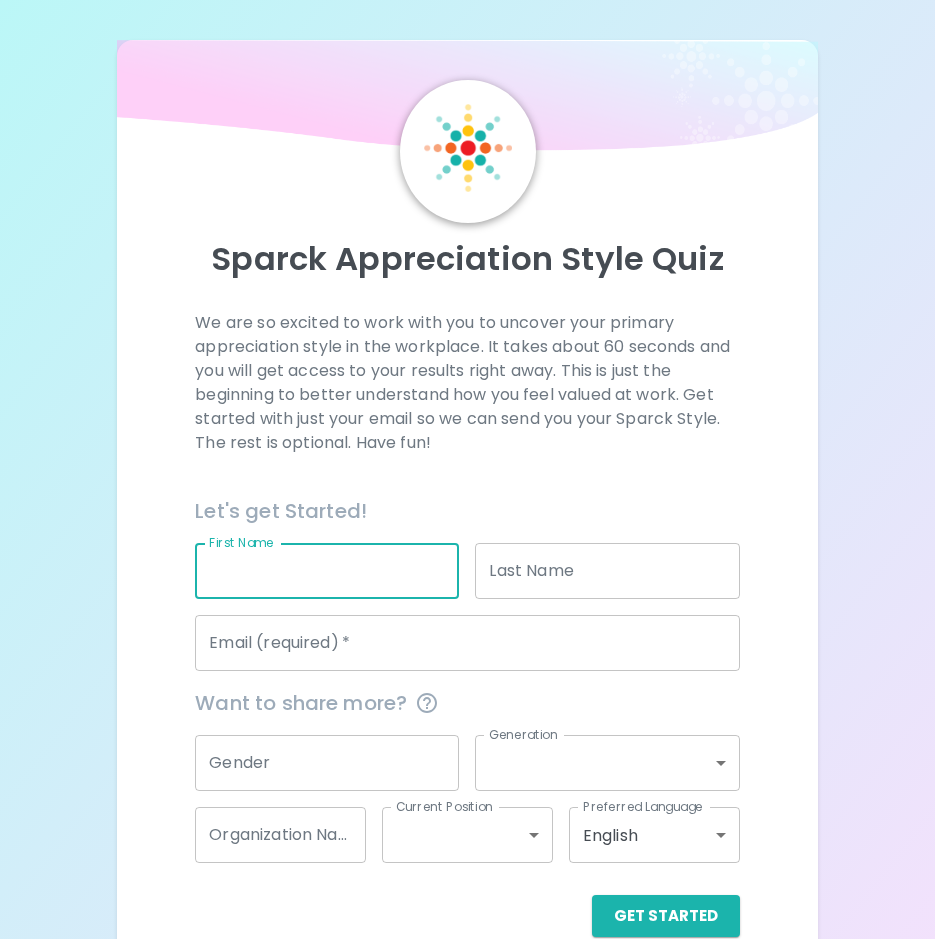 scroll, scrollTop: 0, scrollLeft: 0, axis: both 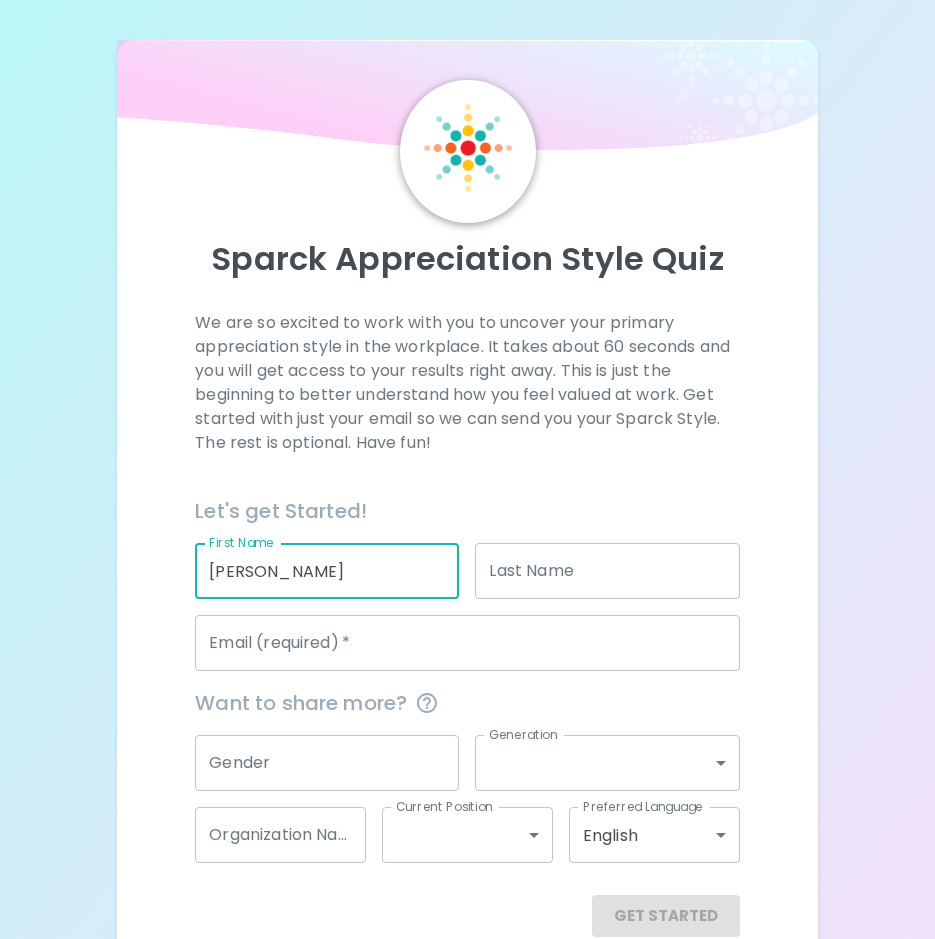 type on "[PERSON_NAME]" 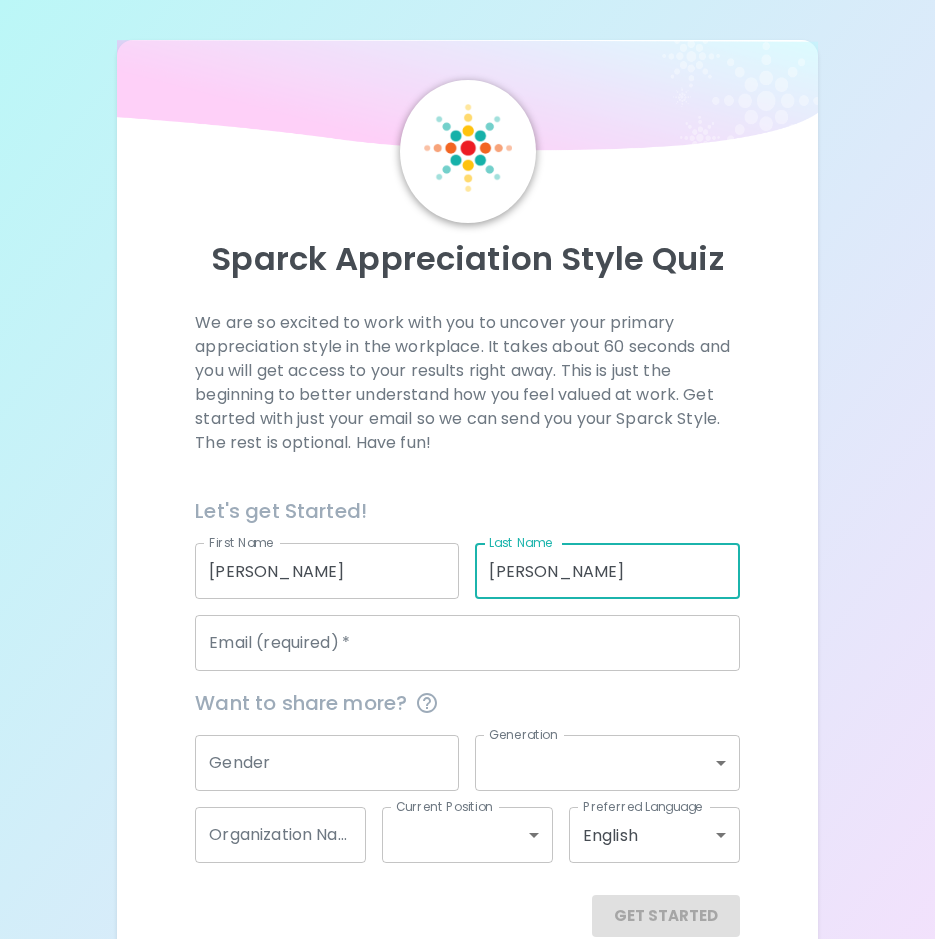 type on "[PERSON_NAME]" 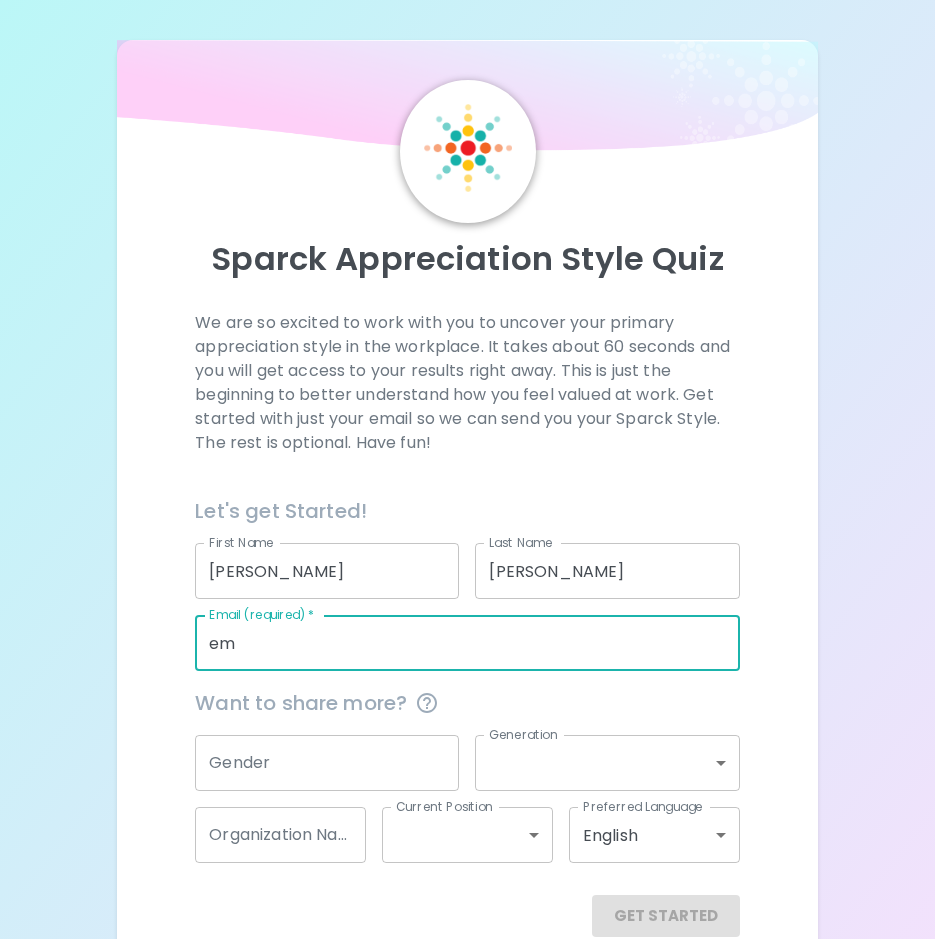 type on "e" 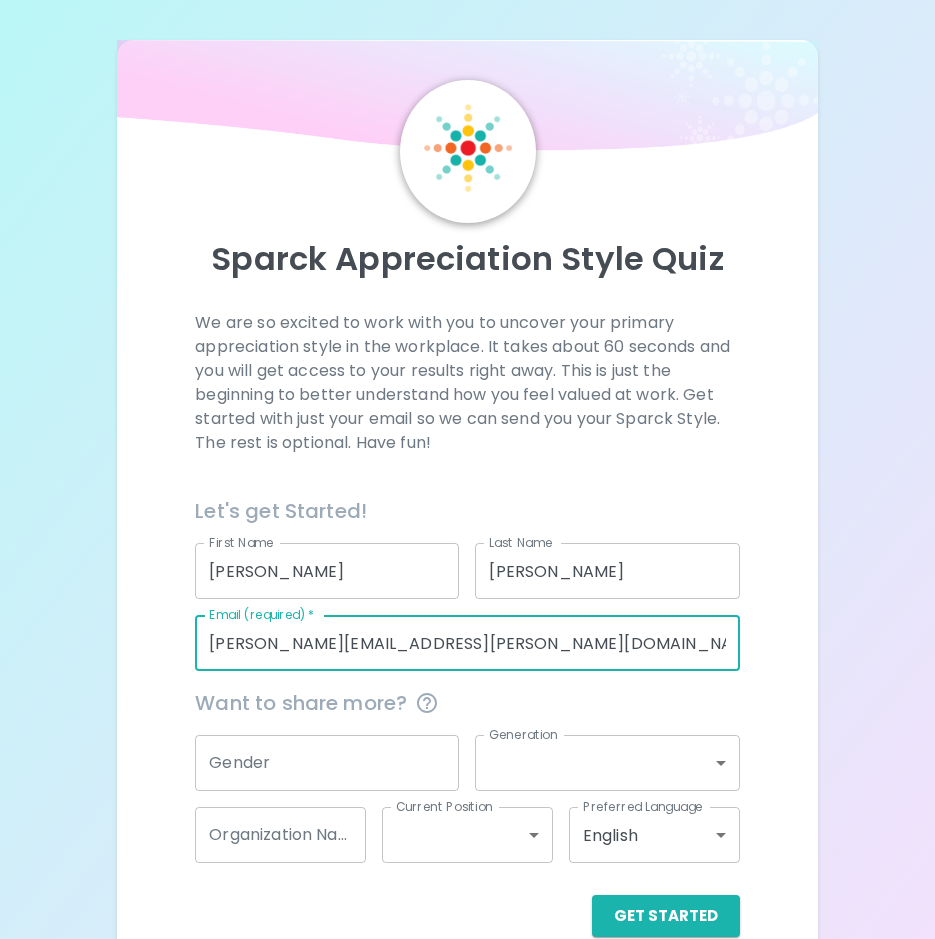 scroll, scrollTop: 38, scrollLeft: 0, axis: vertical 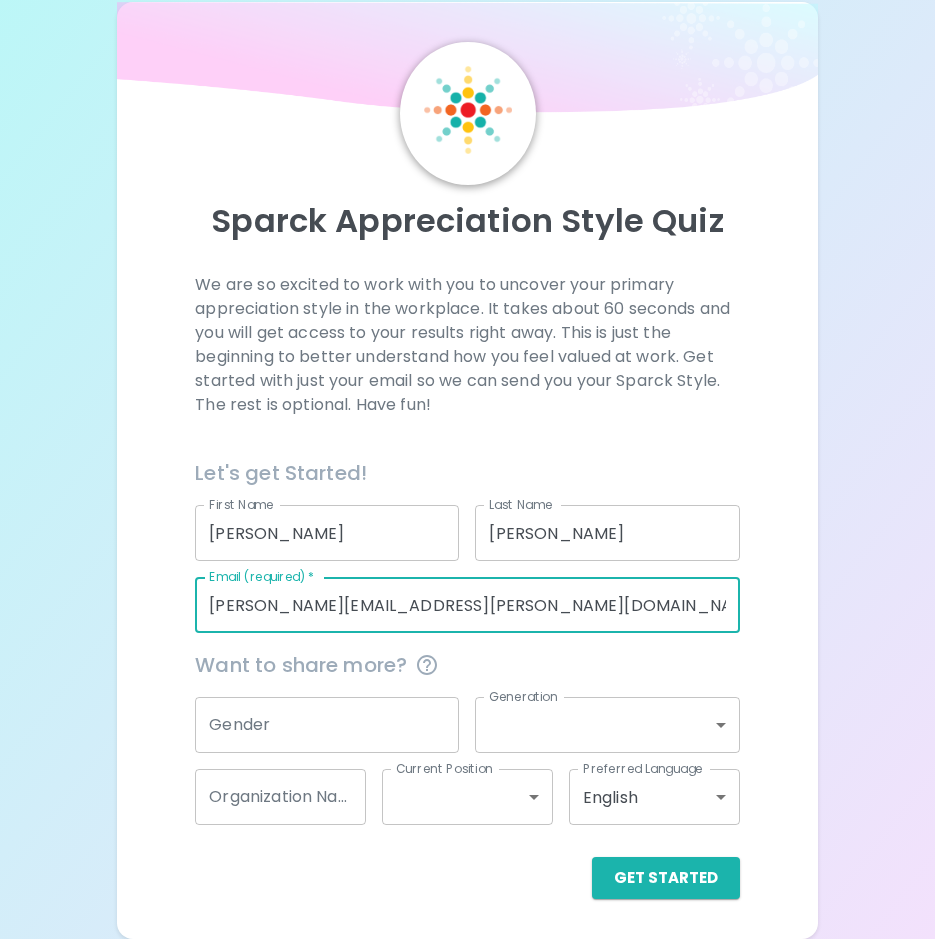 type on "[PERSON_NAME][EMAIL_ADDRESS][PERSON_NAME][DOMAIN_NAME]" 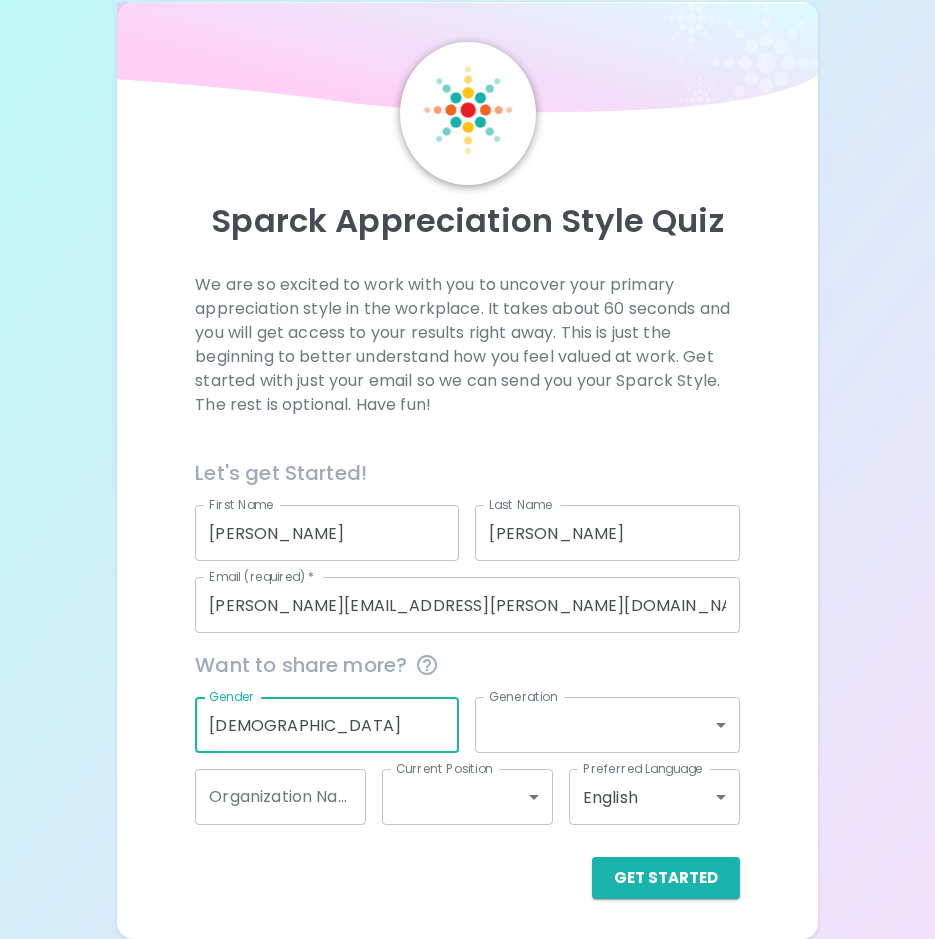 type on "[DEMOGRAPHIC_DATA]" 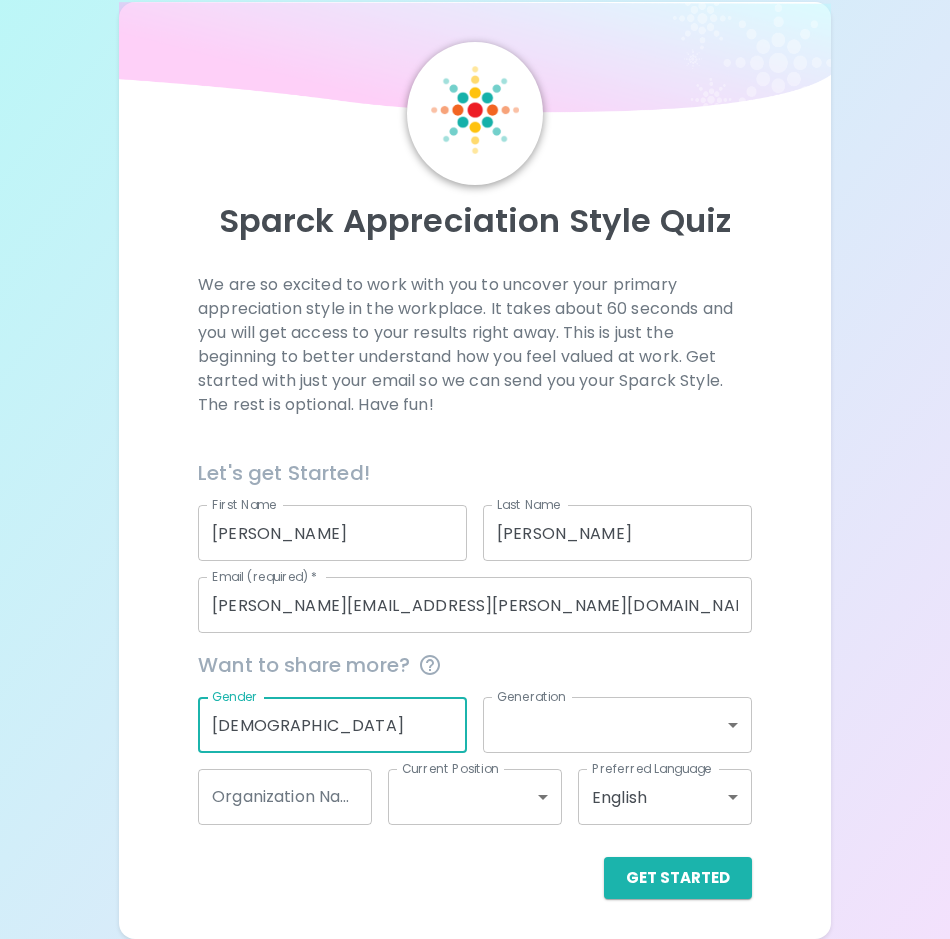 click on "Sparck Appreciation Style Quiz We are so excited to work with you to uncover your primary appreciation style in the workplace. It takes about 60 seconds and you will get access to your results right away. This is just the beginning to better understand how you feel valued at work. Get started with just your email so we can send you your Sparck Style. The rest is optional. Have fun! Let's get Started! First Name [PERSON_NAME] First Name Last Name [PERSON_NAME] Last Name Email (required)   * [PERSON_NAME][EMAIL_ADDRESS][PERSON_NAME][DOMAIN_NAME] Email (required)   * Want to share more? Gender [DEMOGRAPHIC_DATA] Gender Generation ​ Generation Organization Name Organization Name Current Position ​ Current Position Preferred Language English en Preferred Language Get Started   English Español" at bounding box center [475, 450] 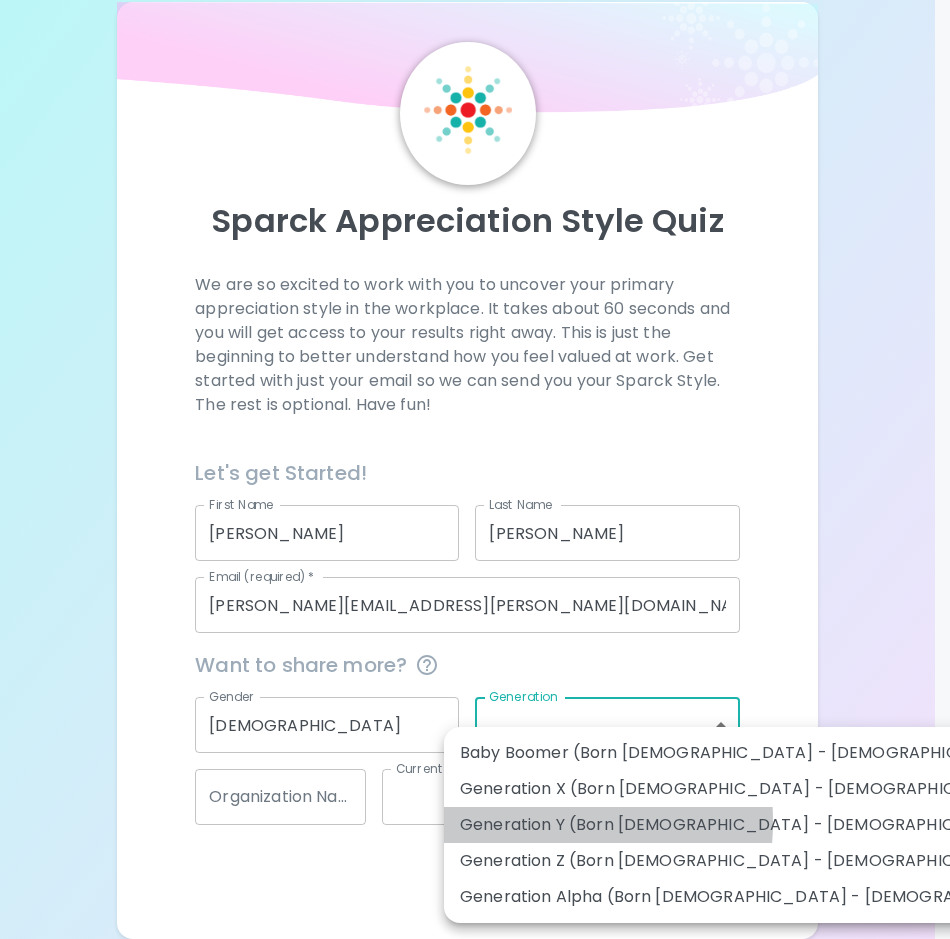 click on "Generation Y (Born [DEMOGRAPHIC_DATA] - [DEMOGRAPHIC_DATA])" at bounding box center [762, 825] 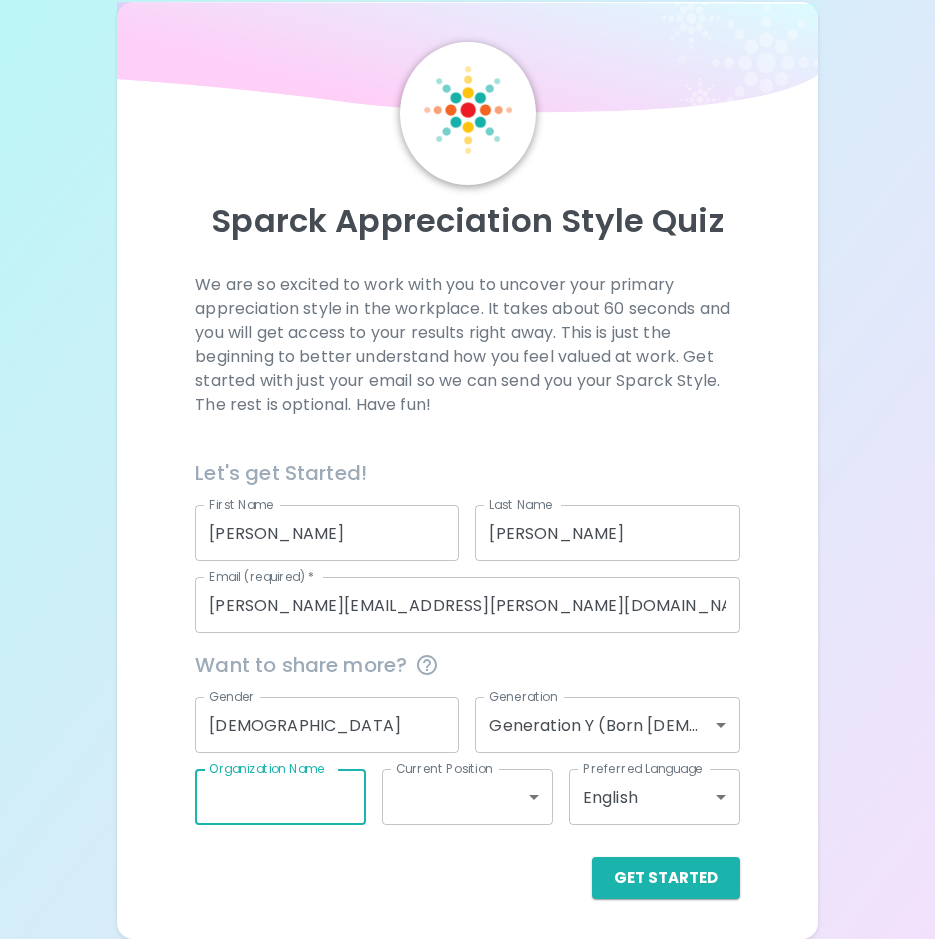 click on "Organization Name" at bounding box center (280, 797) 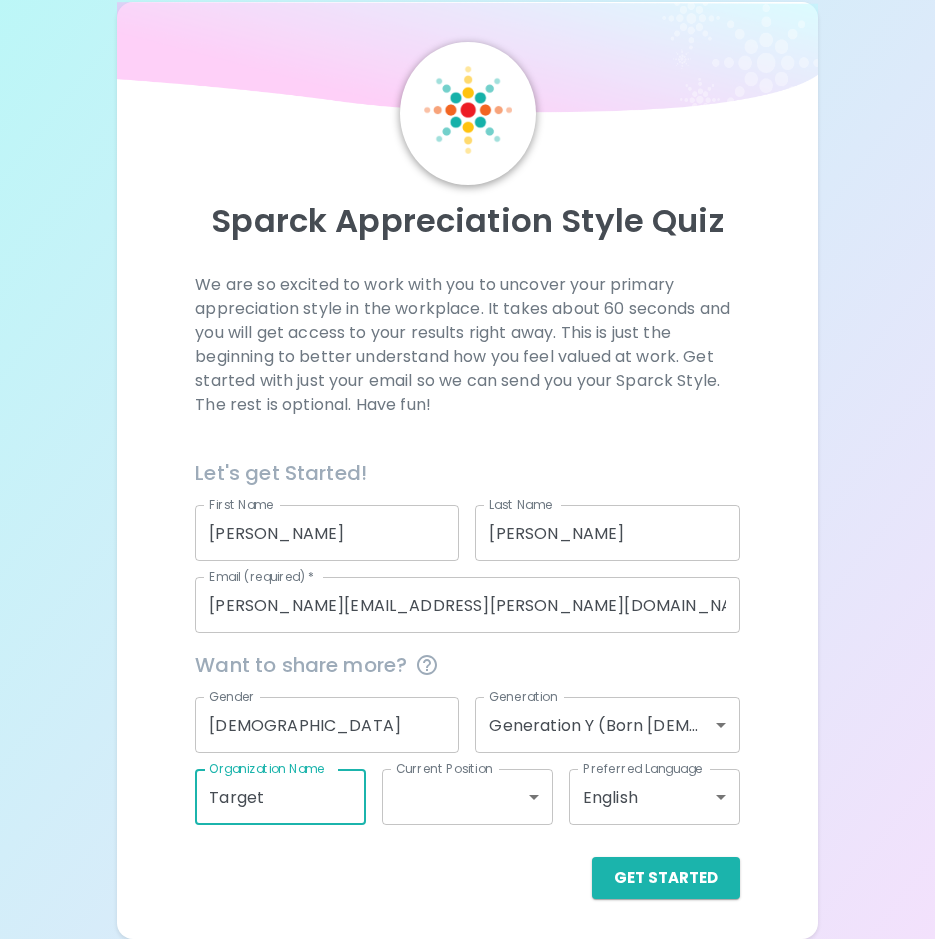 type on "Target" 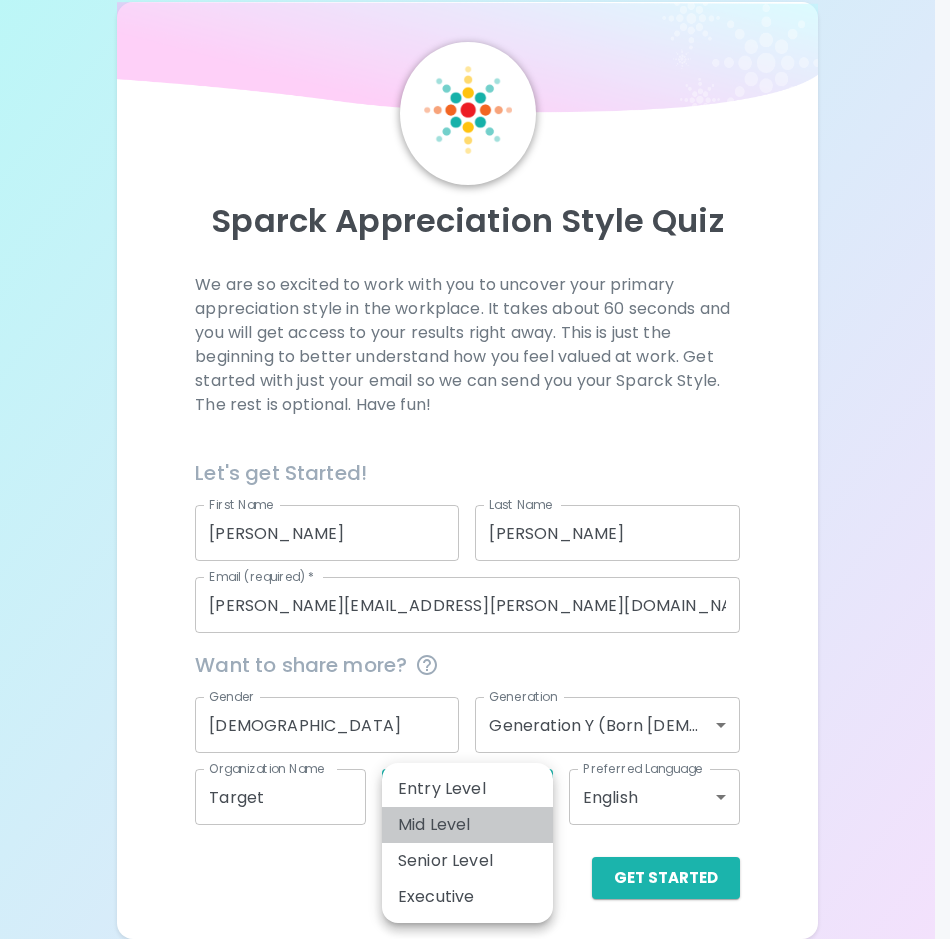 click on "Mid Level" at bounding box center [467, 825] 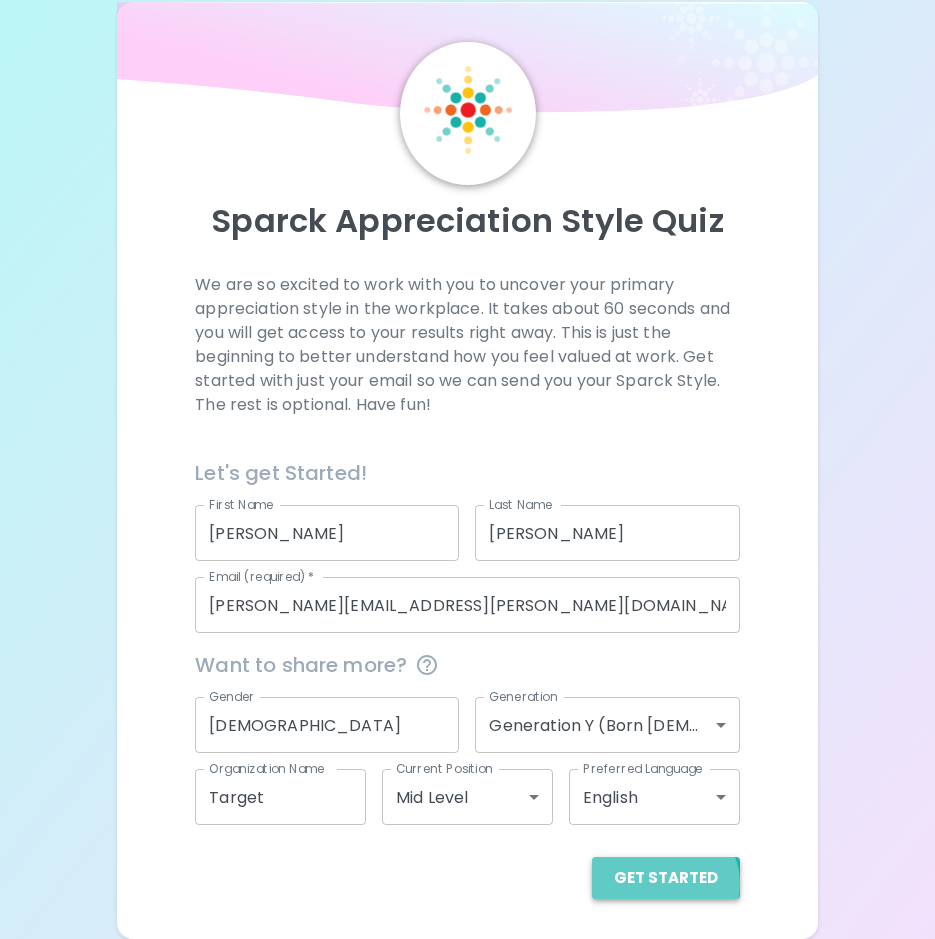 click on "Get Started" at bounding box center [666, 878] 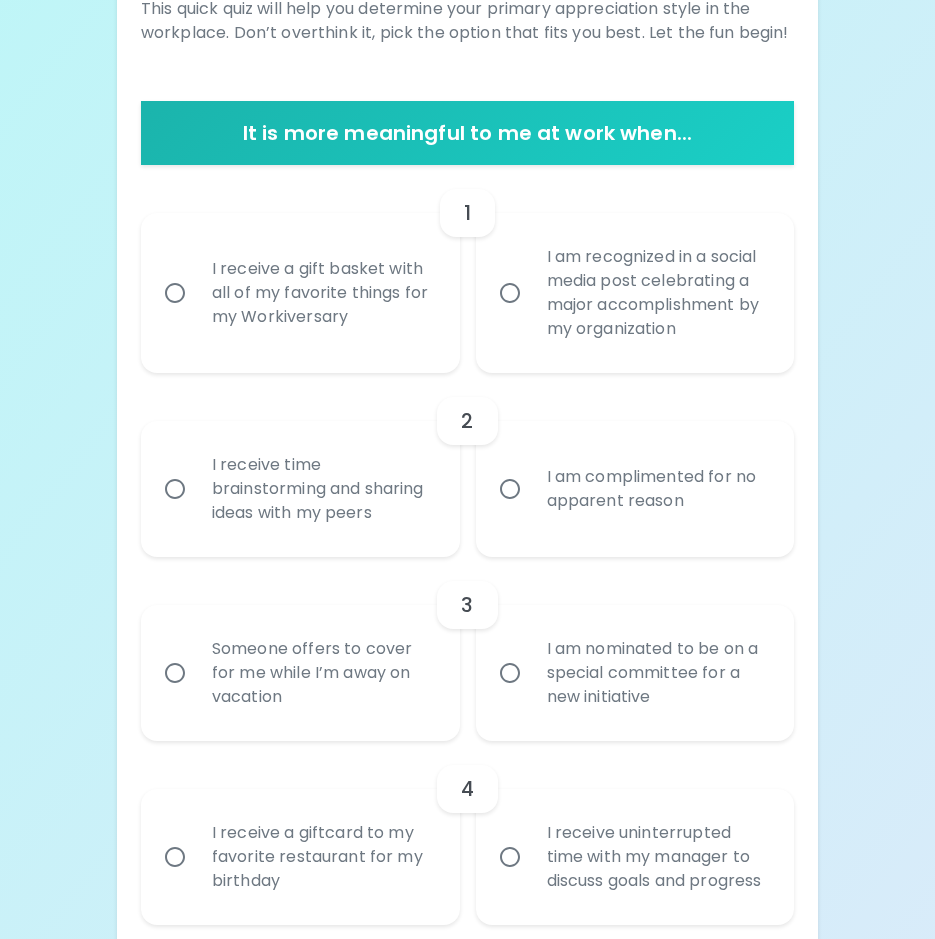 scroll, scrollTop: 360, scrollLeft: 0, axis: vertical 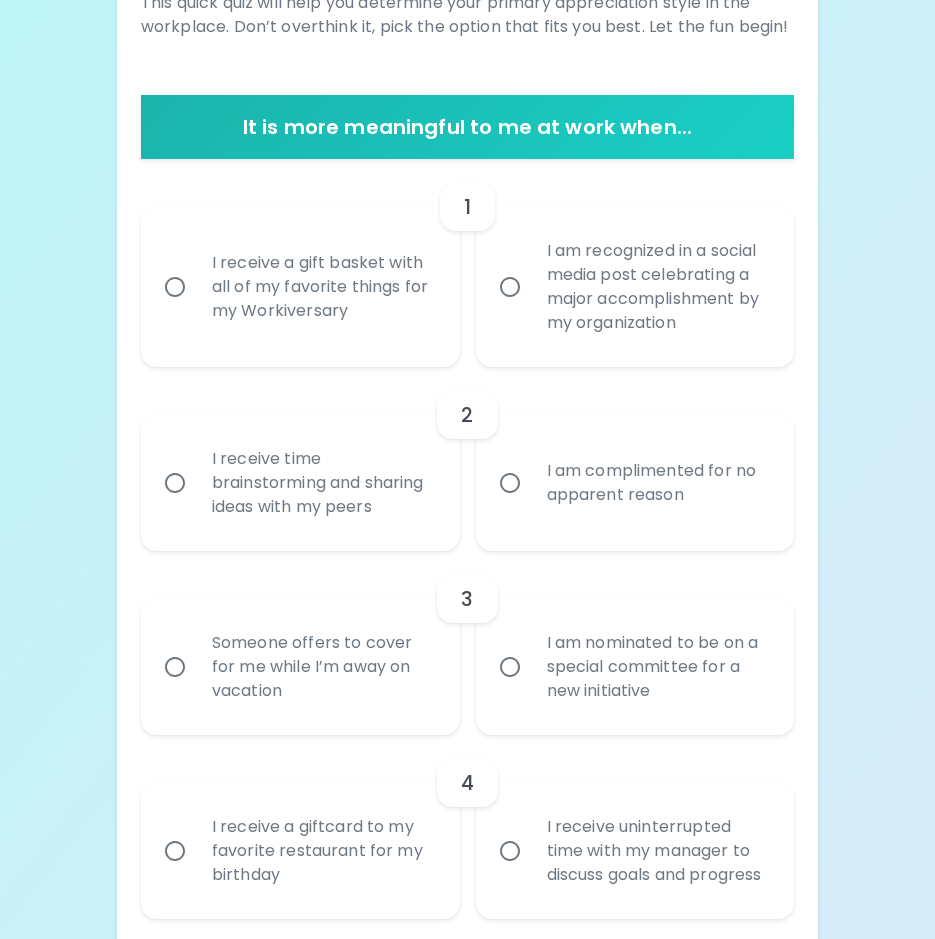click on "I am recognized in a social media post celebrating a major accomplishment by my organization" at bounding box center (657, 287) 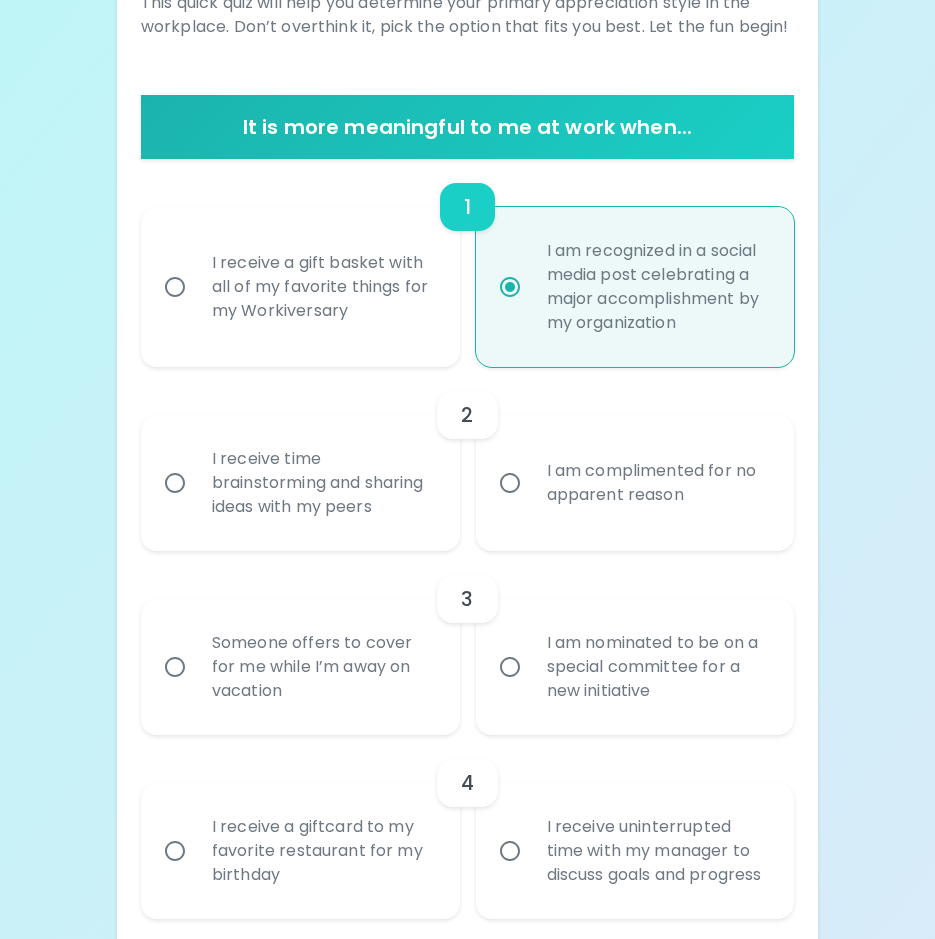 scroll, scrollTop: 520, scrollLeft: 0, axis: vertical 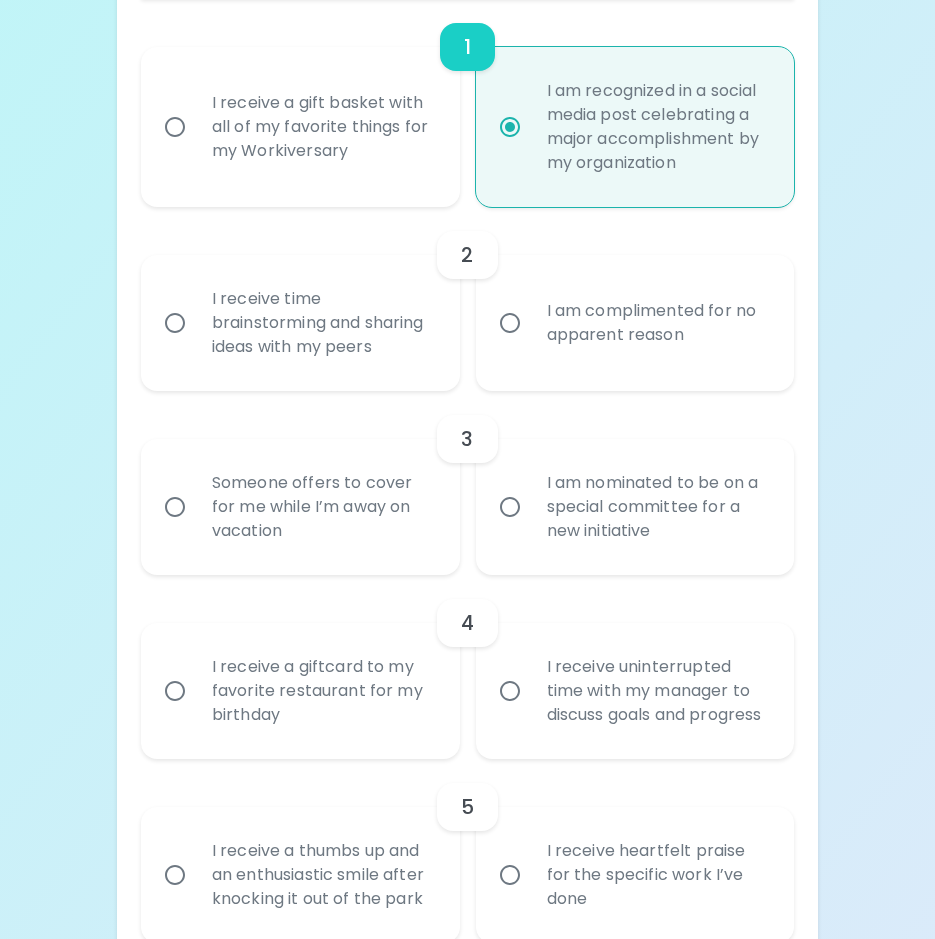 click on "I receive time brainstorming and sharing ideas with my peers" at bounding box center [322, 323] 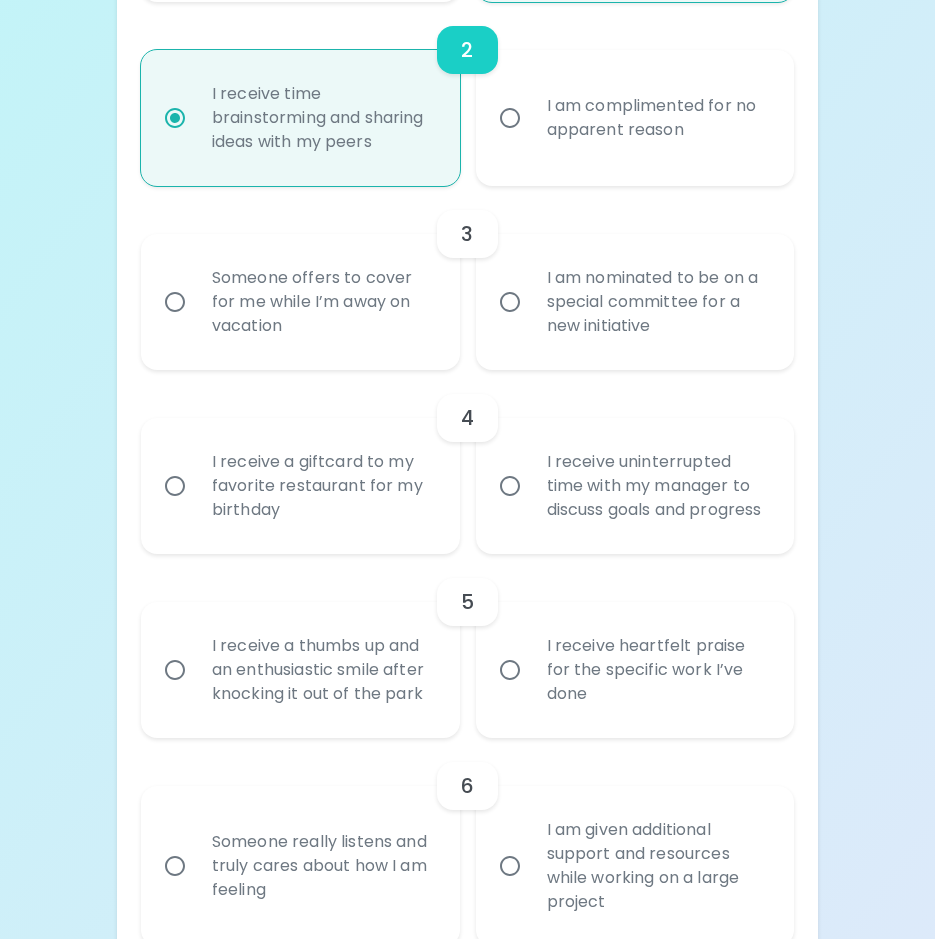 scroll, scrollTop: 727, scrollLeft: 0, axis: vertical 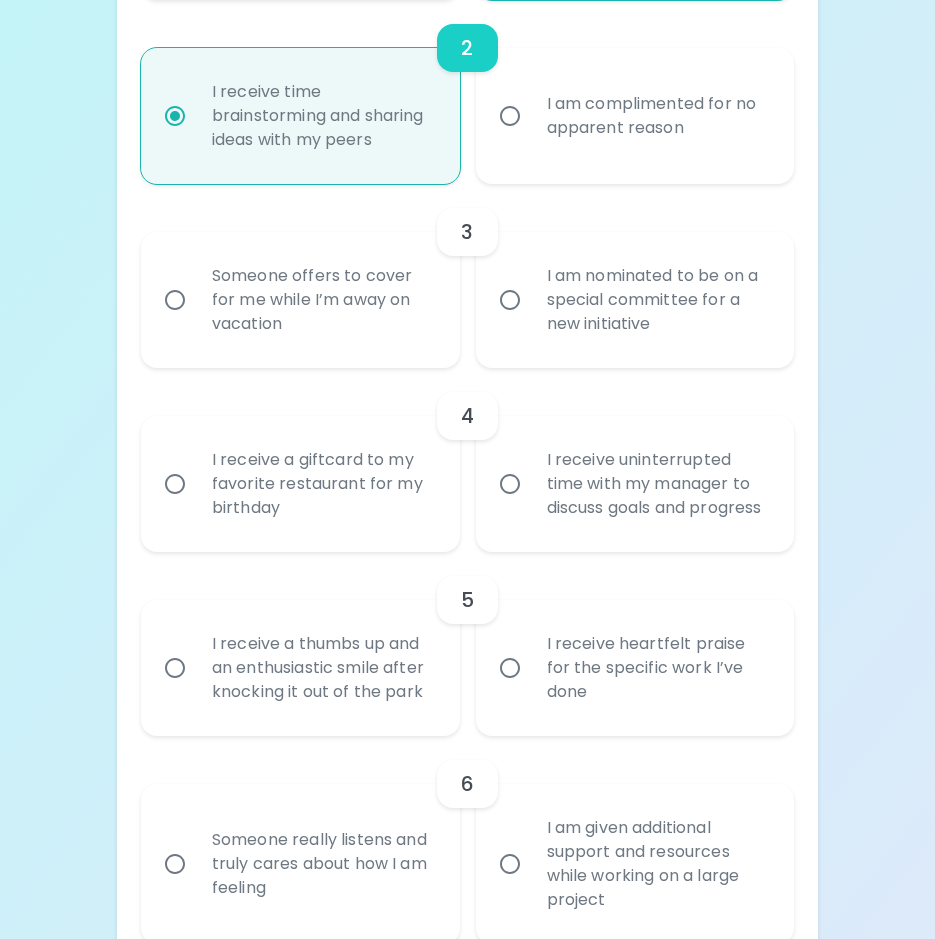 radio on "true" 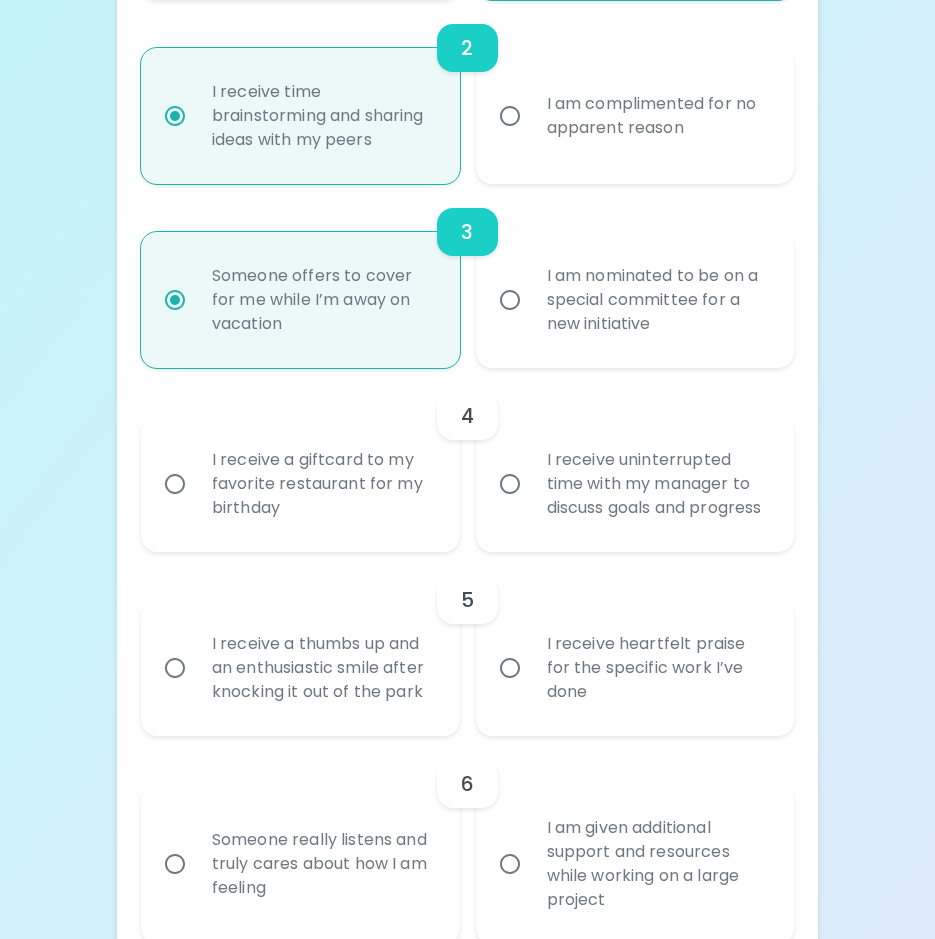 scroll, scrollTop: 887, scrollLeft: 0, axis: vertical 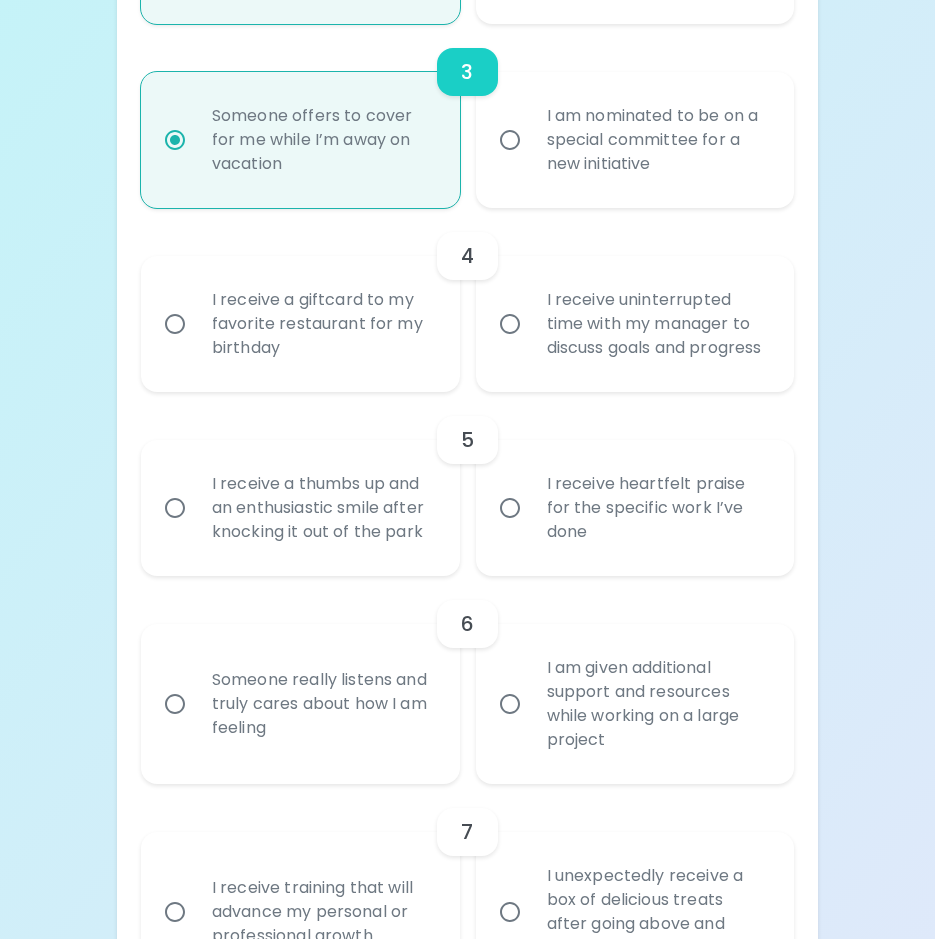 radio on "true" 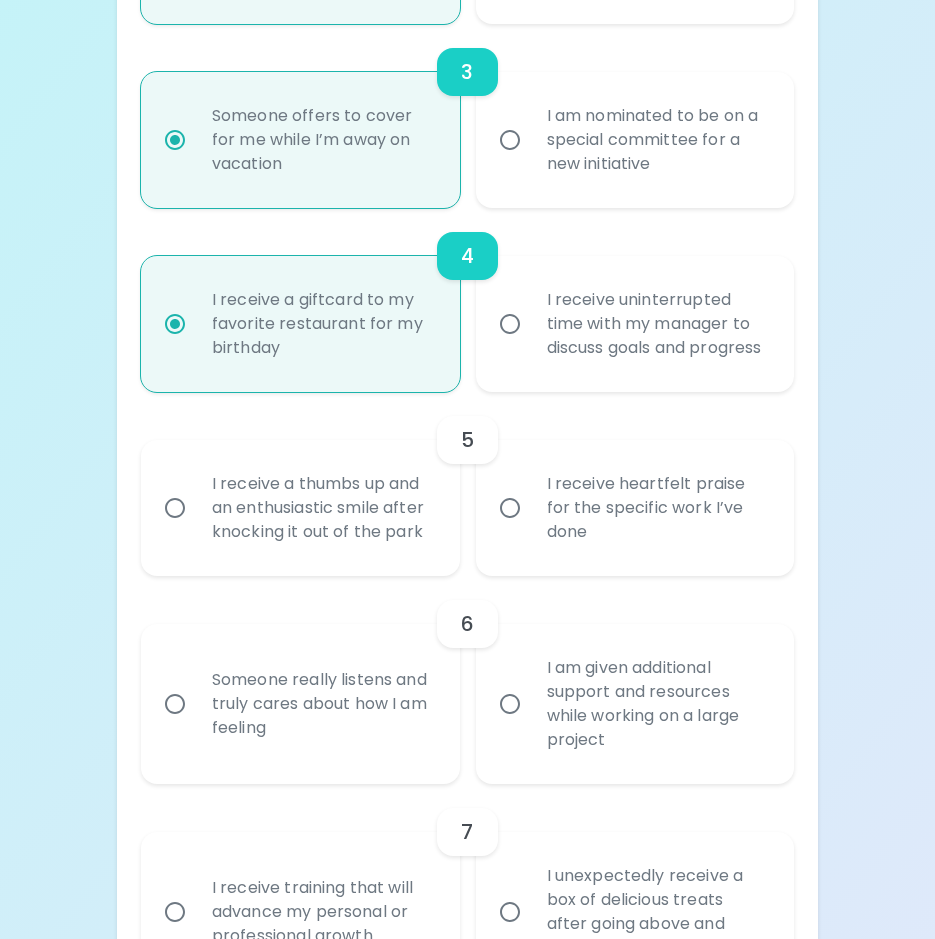 scroll, scrollTop: 1047, scrollLeft: 0, axis: vertical 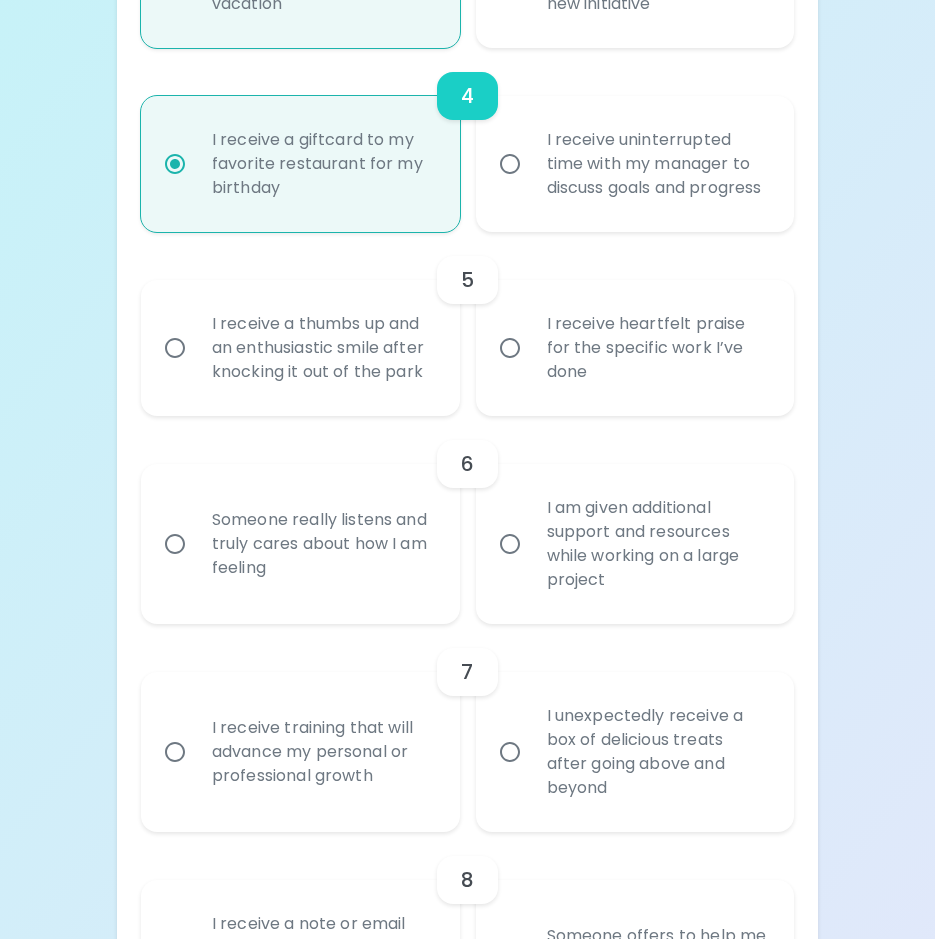 radio on "true" 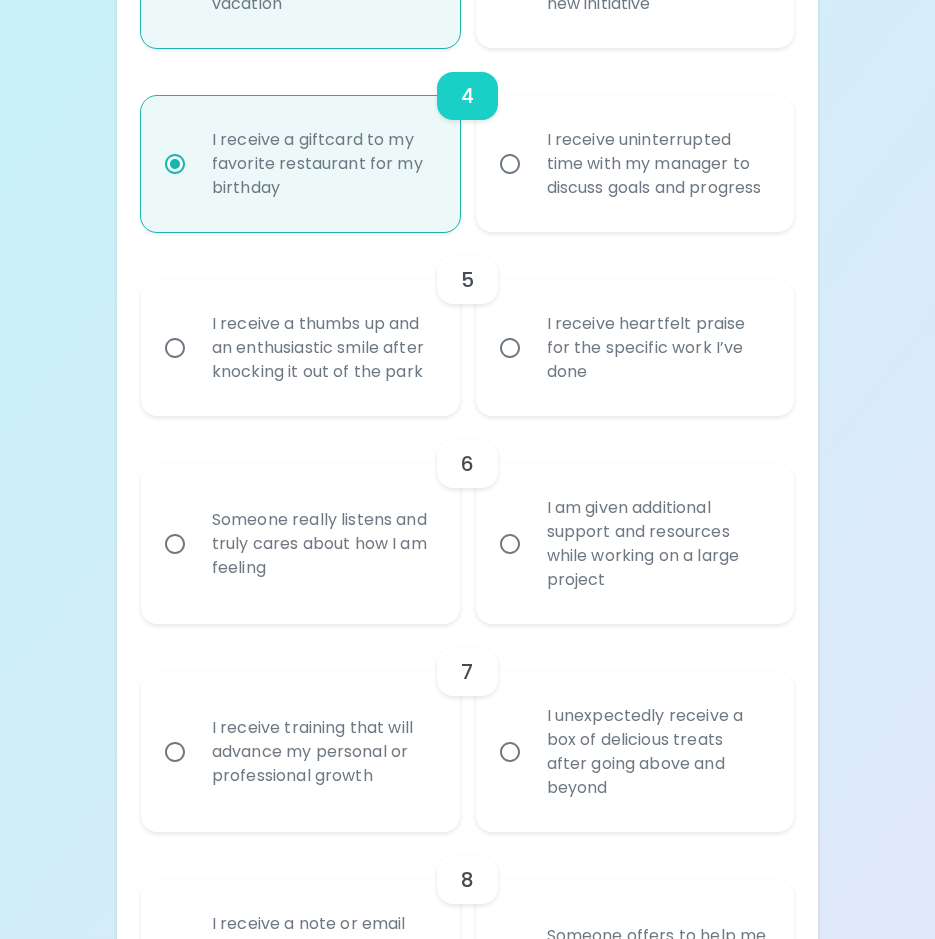radio on "false" 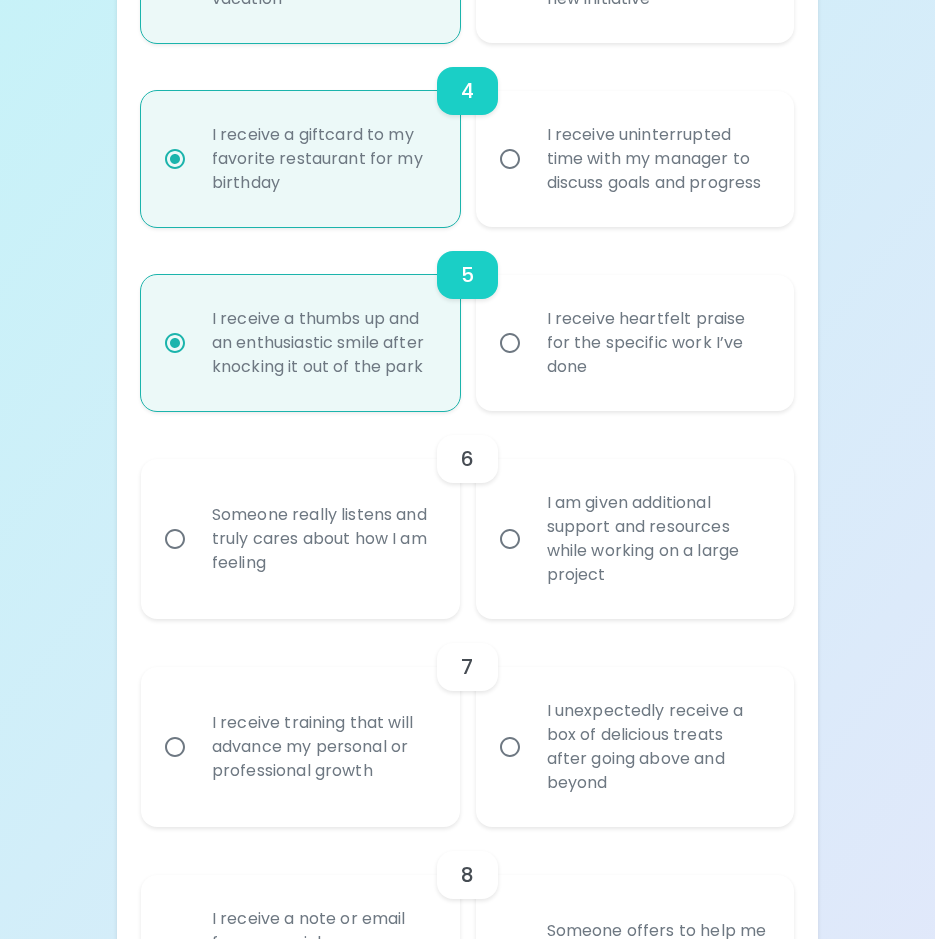 scroll, scrollTop: 1053, scrollLeft: 0, axis: vertical 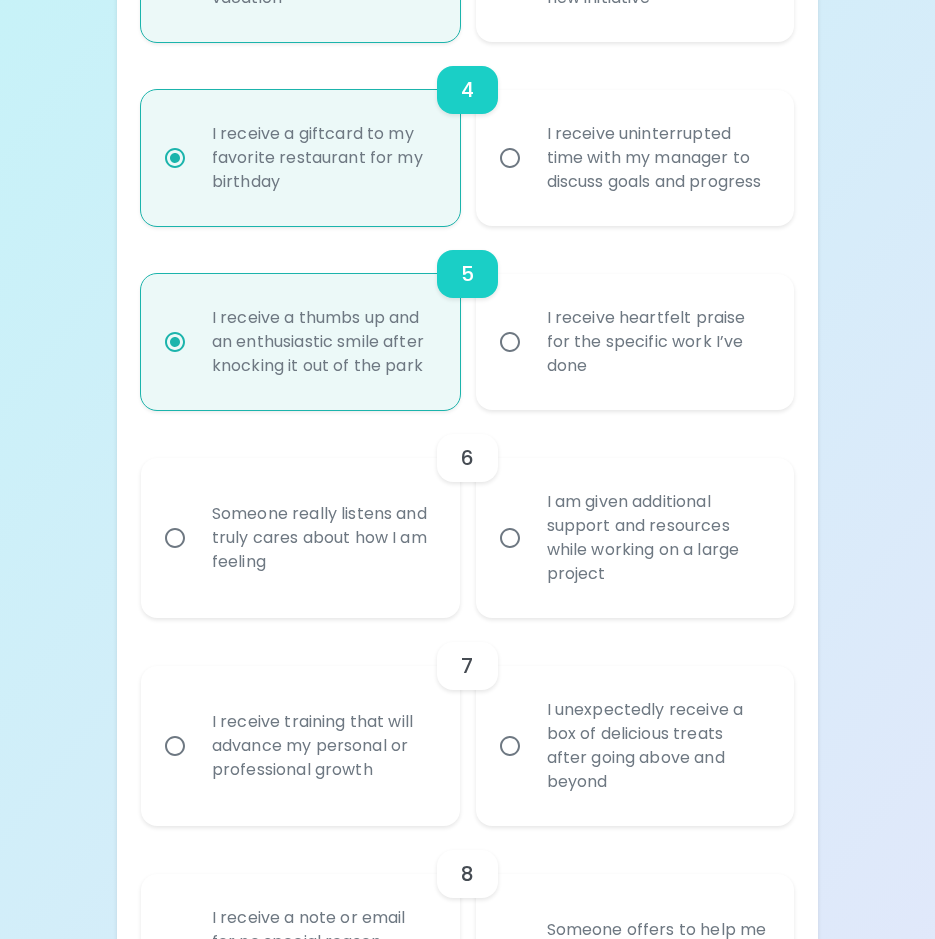 radio on "true" 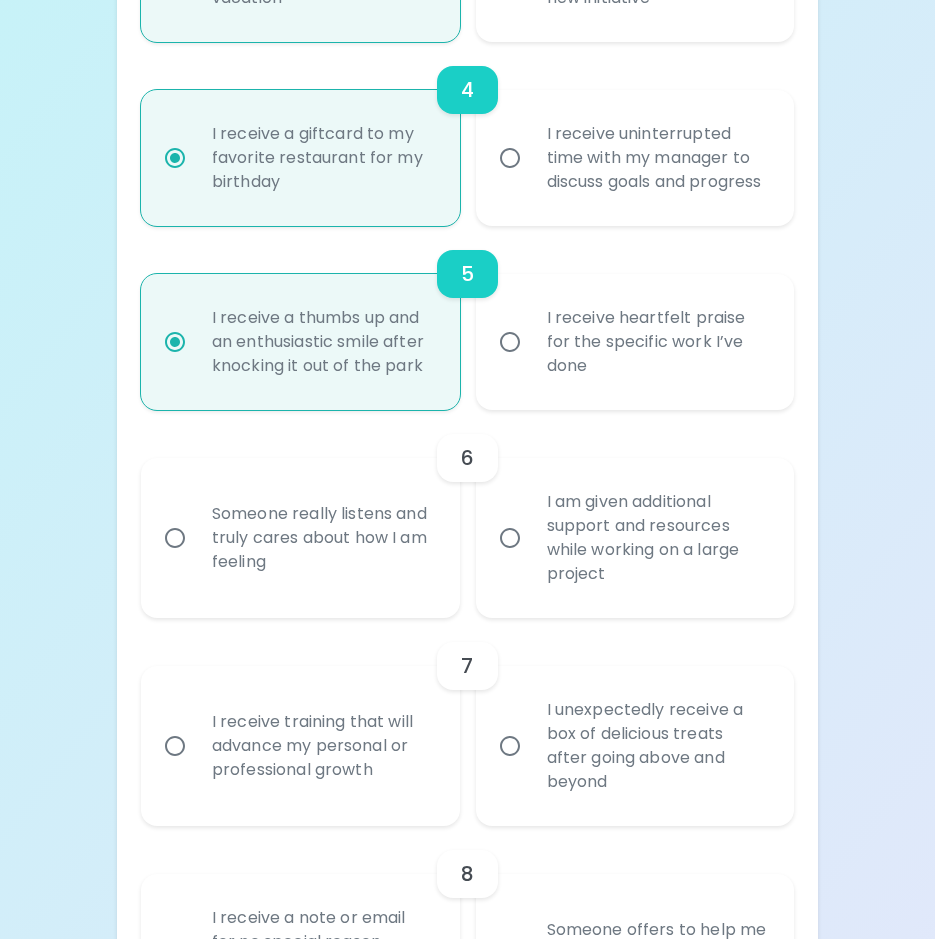 click on "I receive uninterrupted time with my manager to discuss goals and progress" at bounding box center (657, 158) 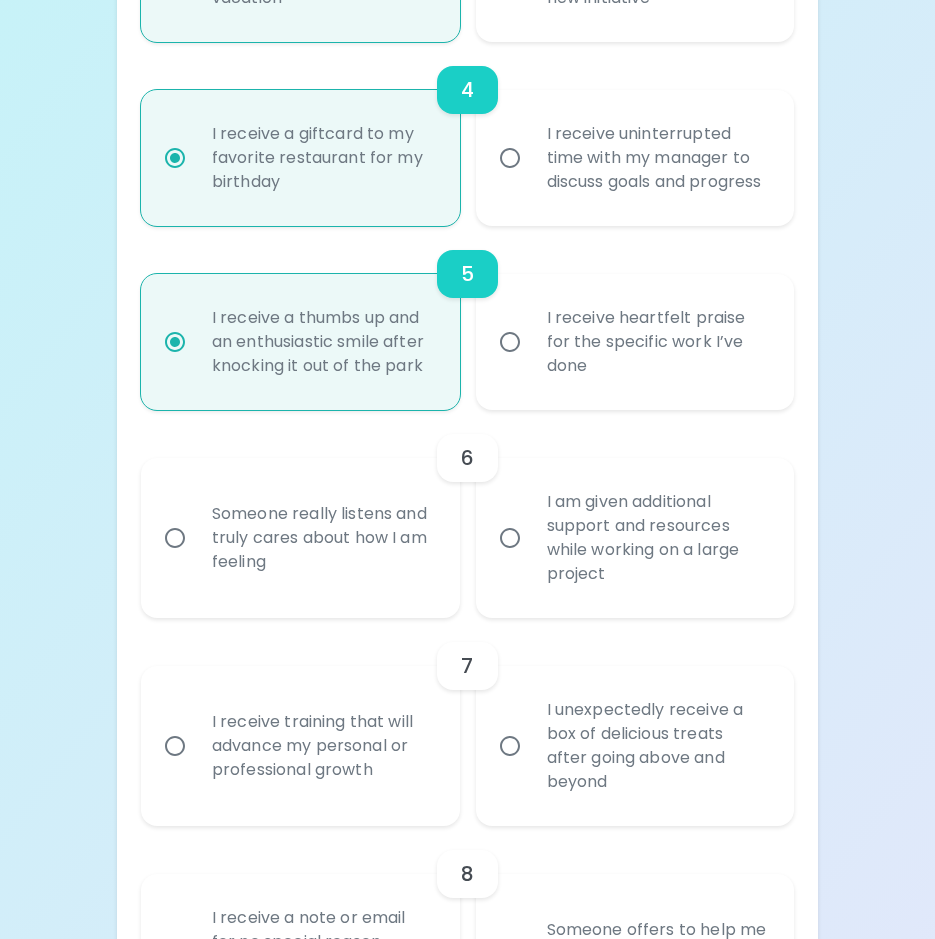 radio on "false" 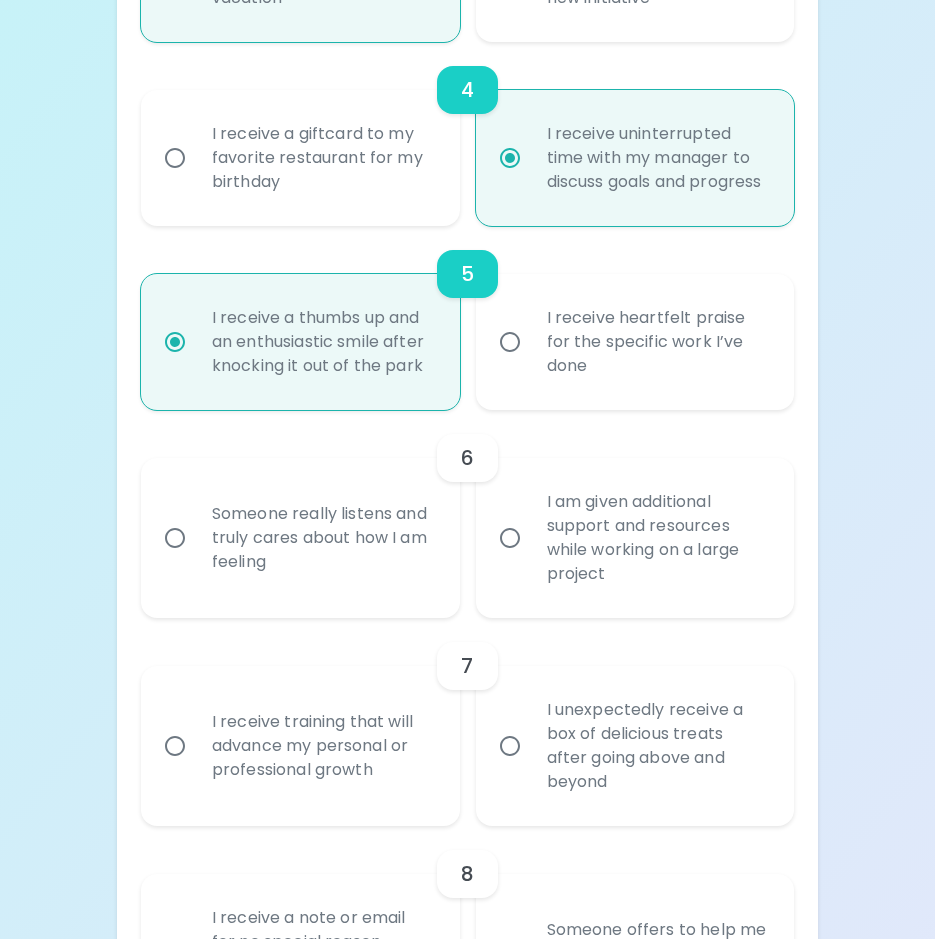 radio on "true" 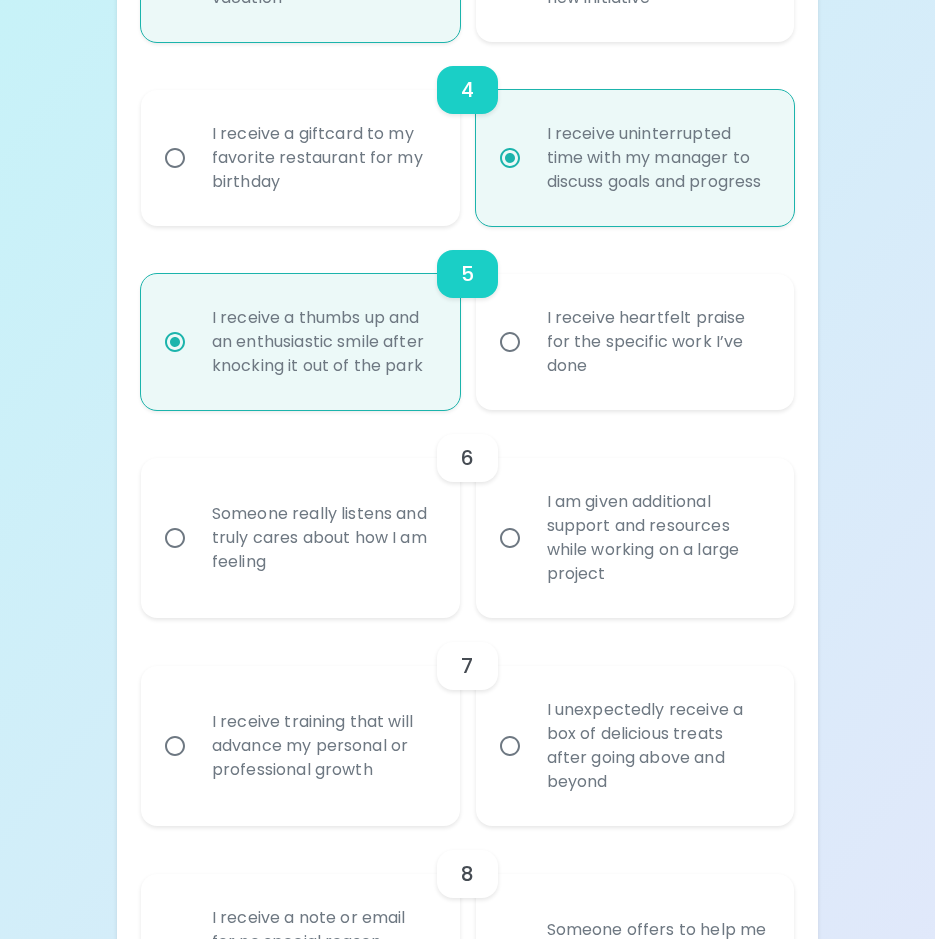 radio on "false" 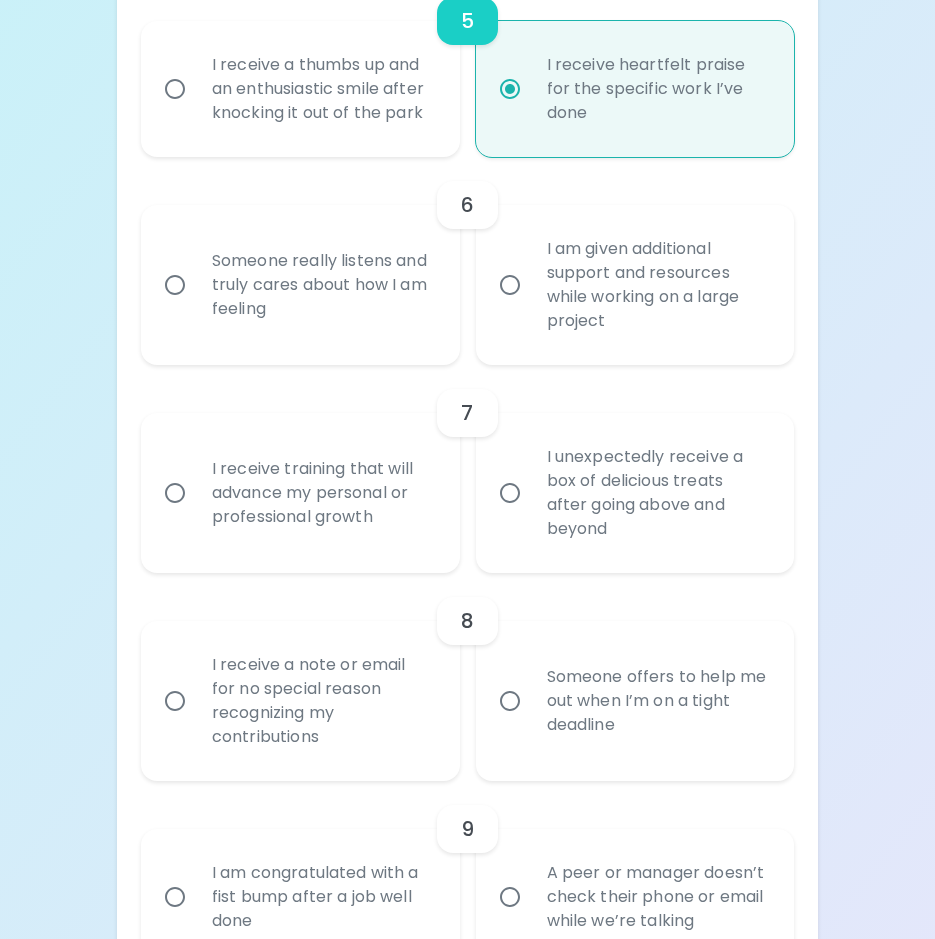 scroll, scrollTop: 1307, scrollLeft: 0, axis: vertical 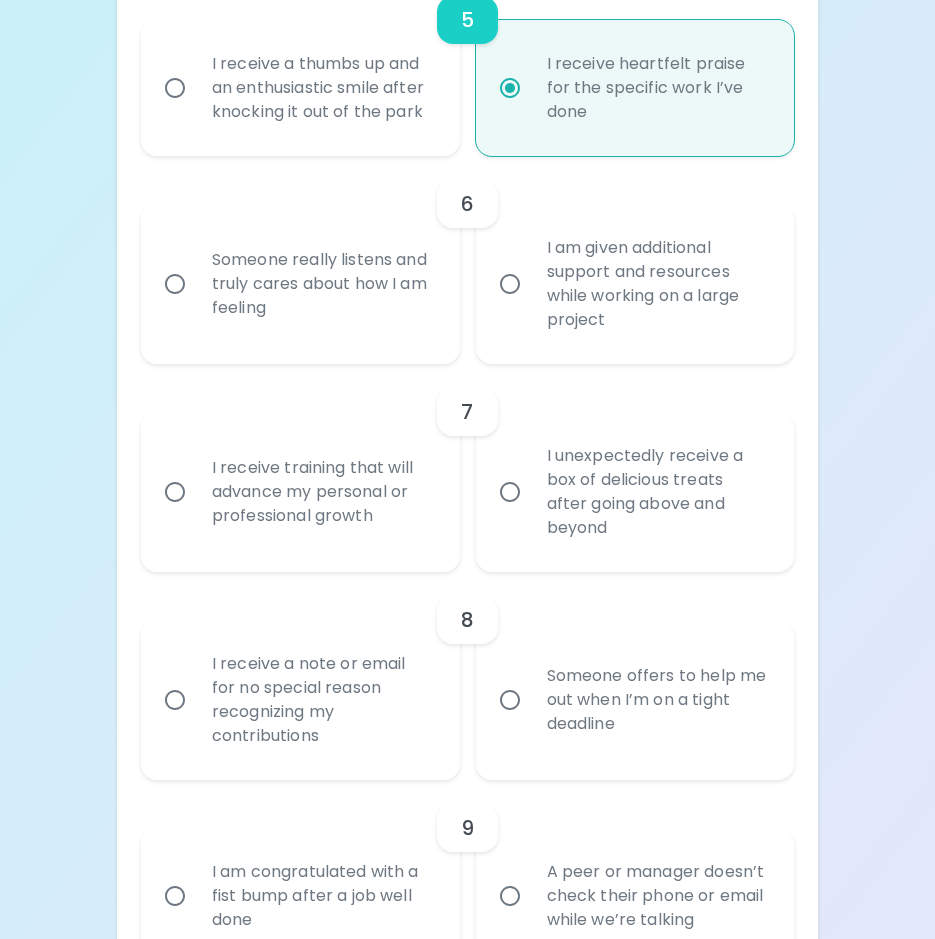 radio on "true" 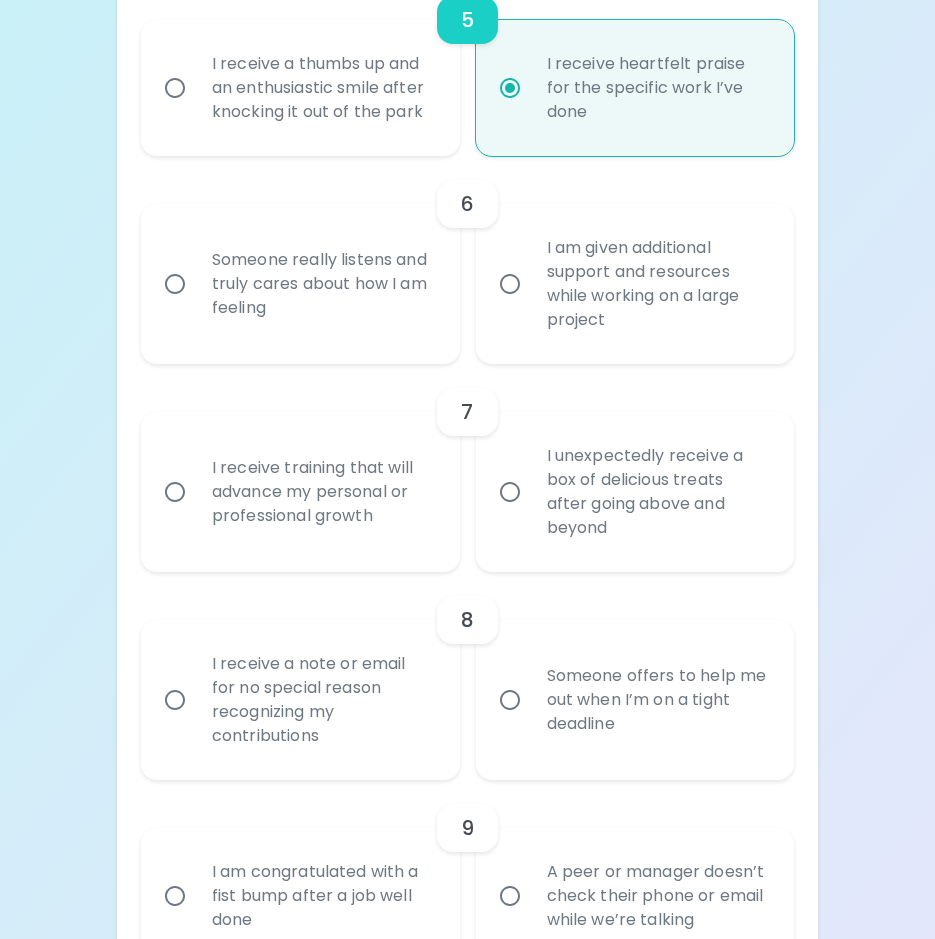 radio on "false" 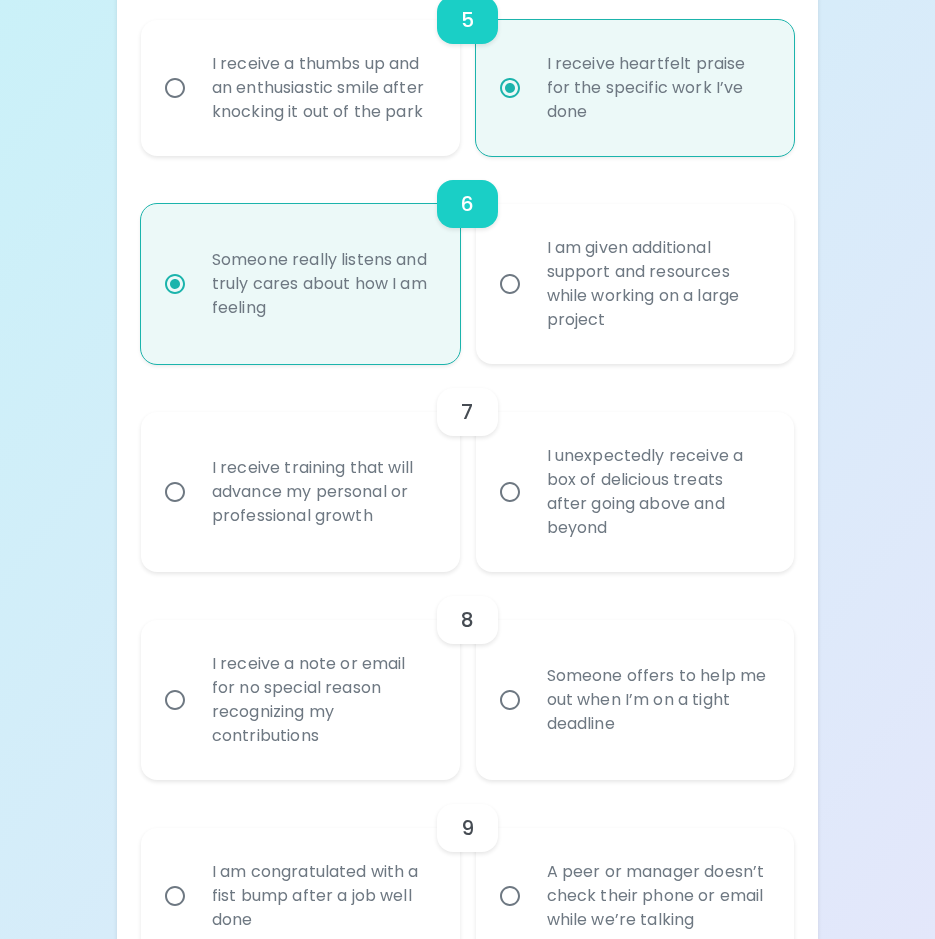 scroll, scrollTop: 1467, scrollLeft: 0, axis: vertical 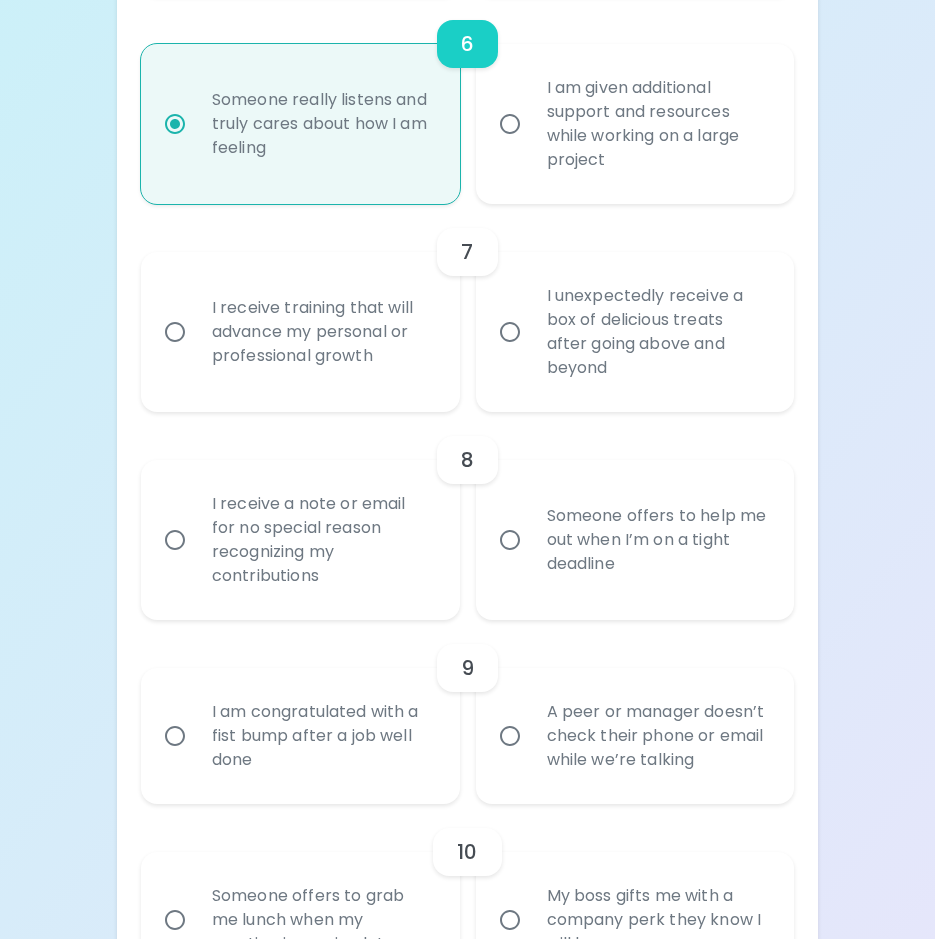 radio on "true" 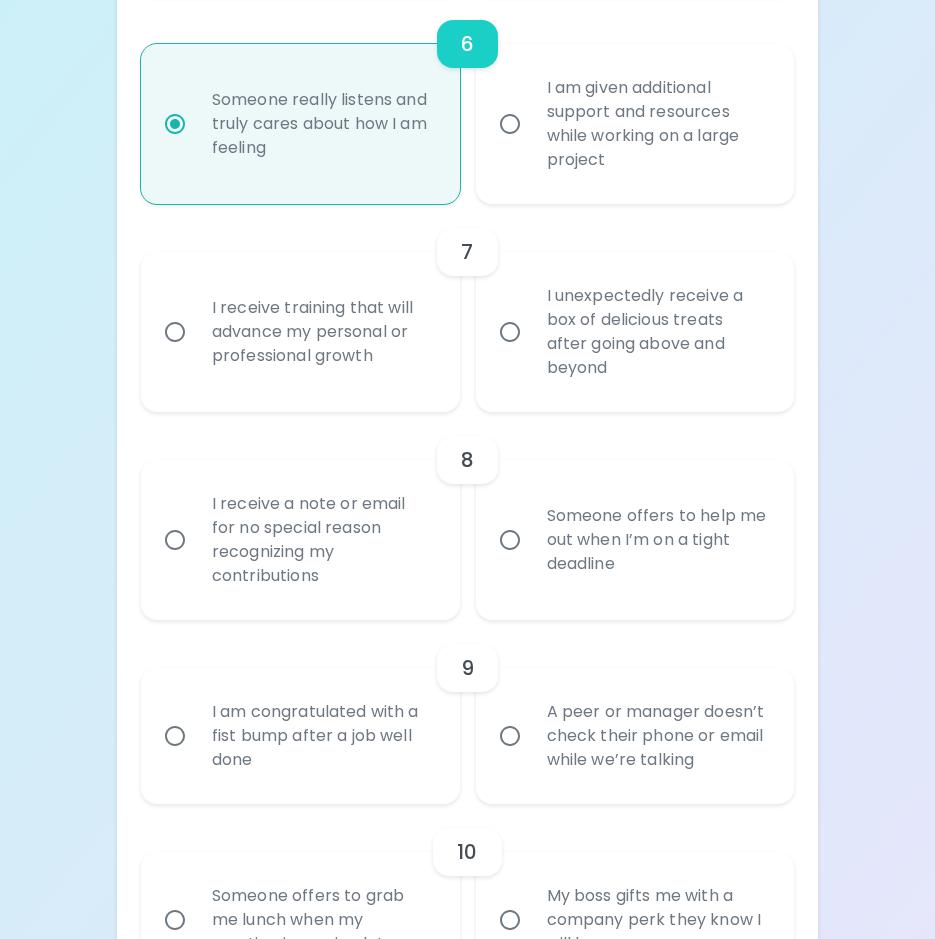 radio on "false" 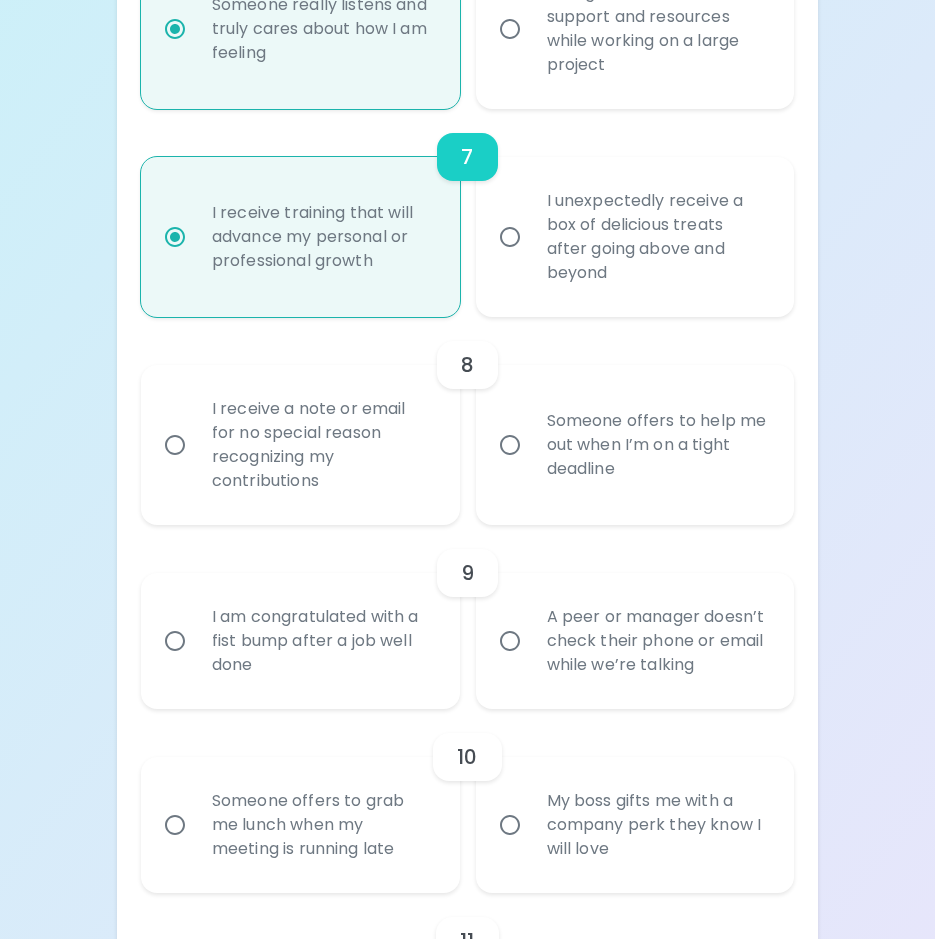 scroll, scrollTop: 1627, scrollLeft: 0, axis: vertical 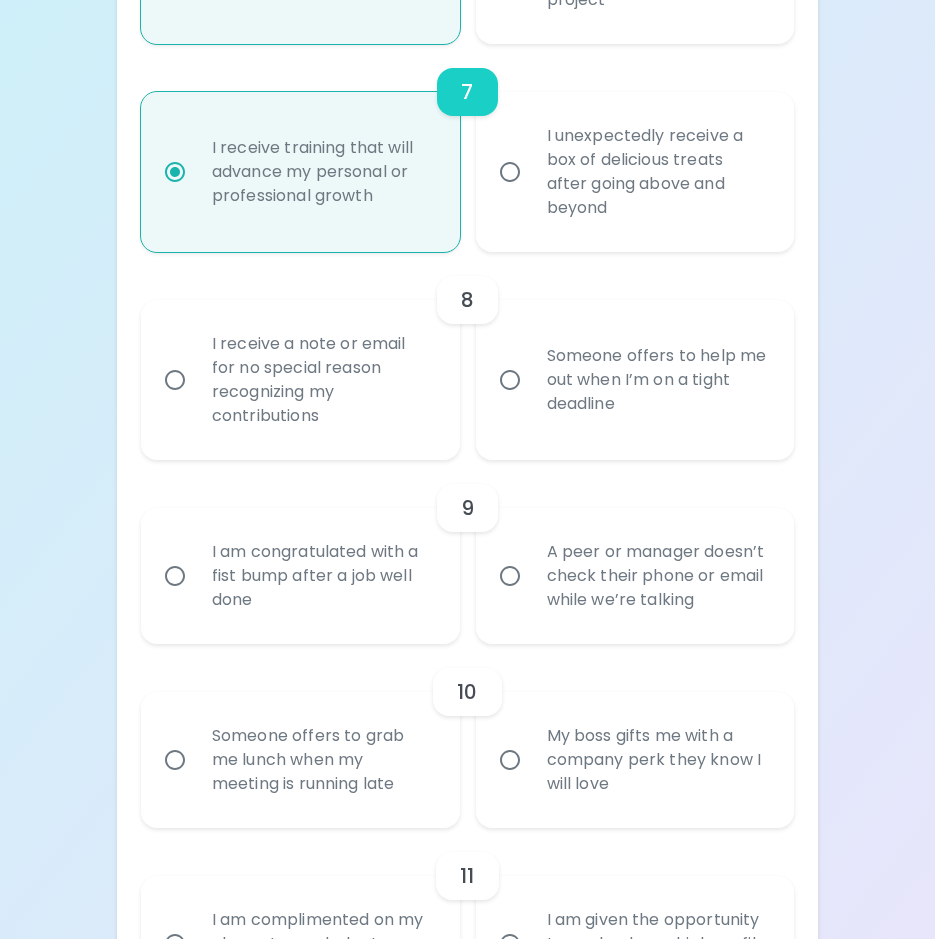 radio on "true" 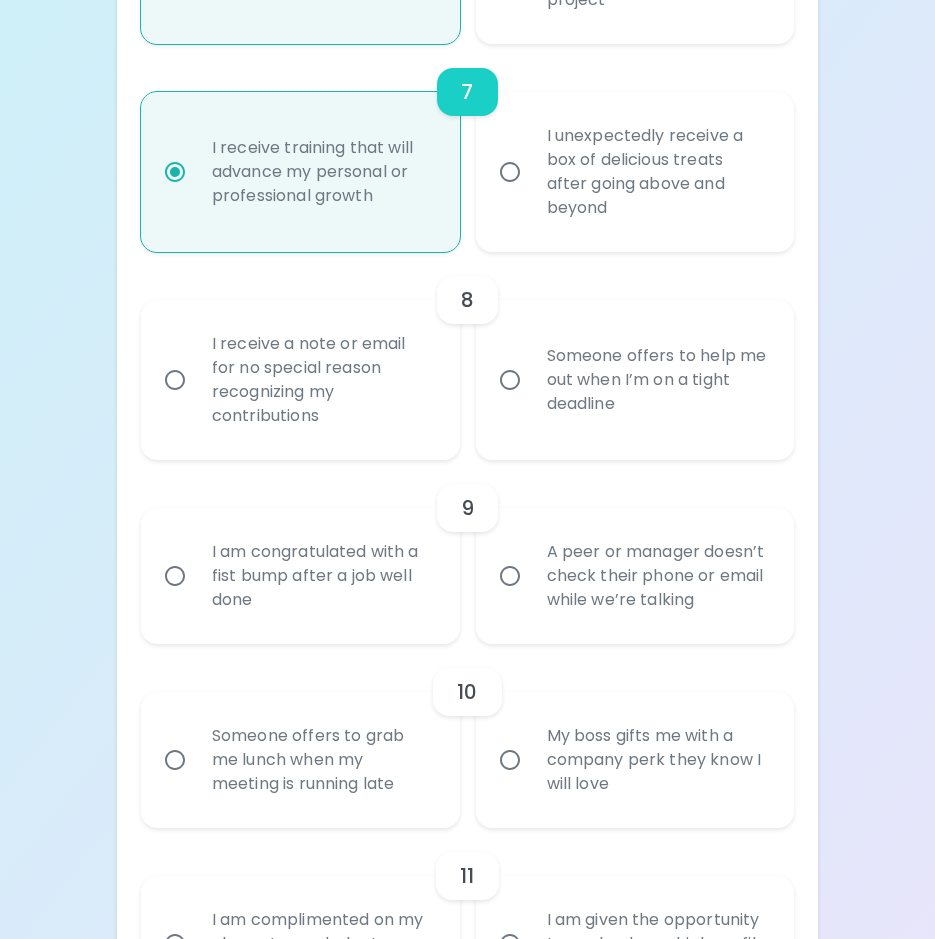 radio on "false" 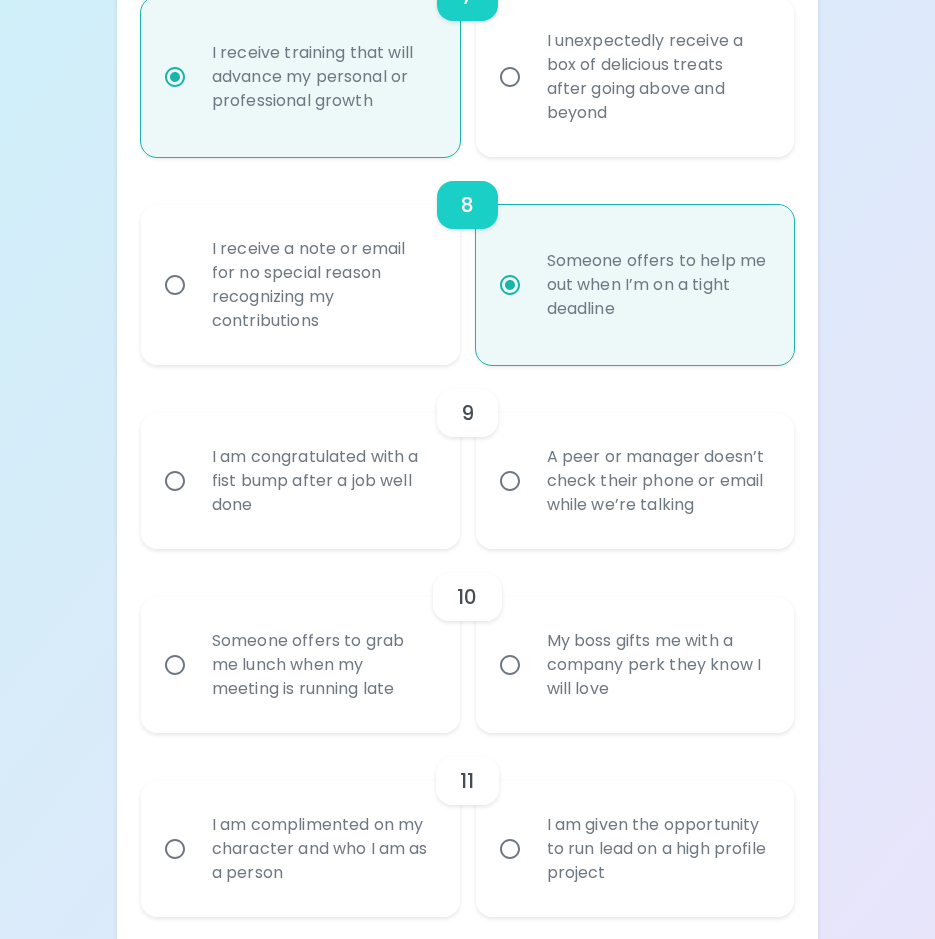 scroll, scrollTop: 1787, scrollLeft: 0, axis: vertical 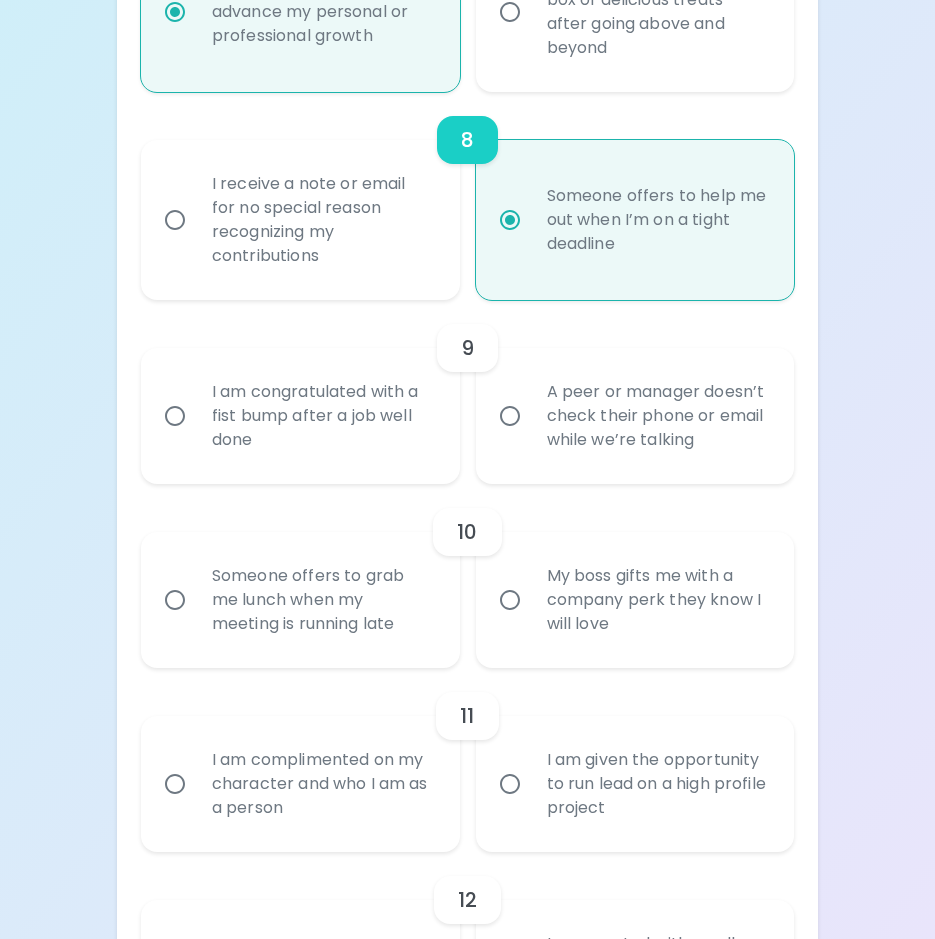 radio on "true" 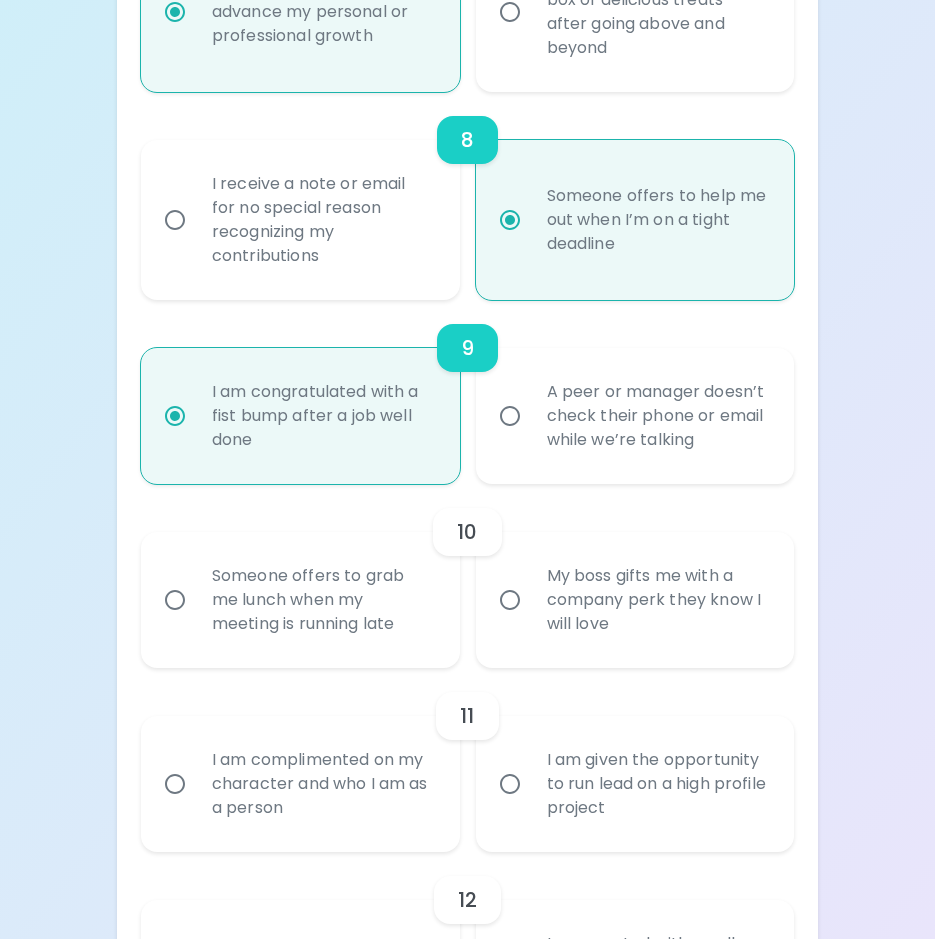 scroll, scrollTop: 1947, scrollLeft: 0, axis: vertical 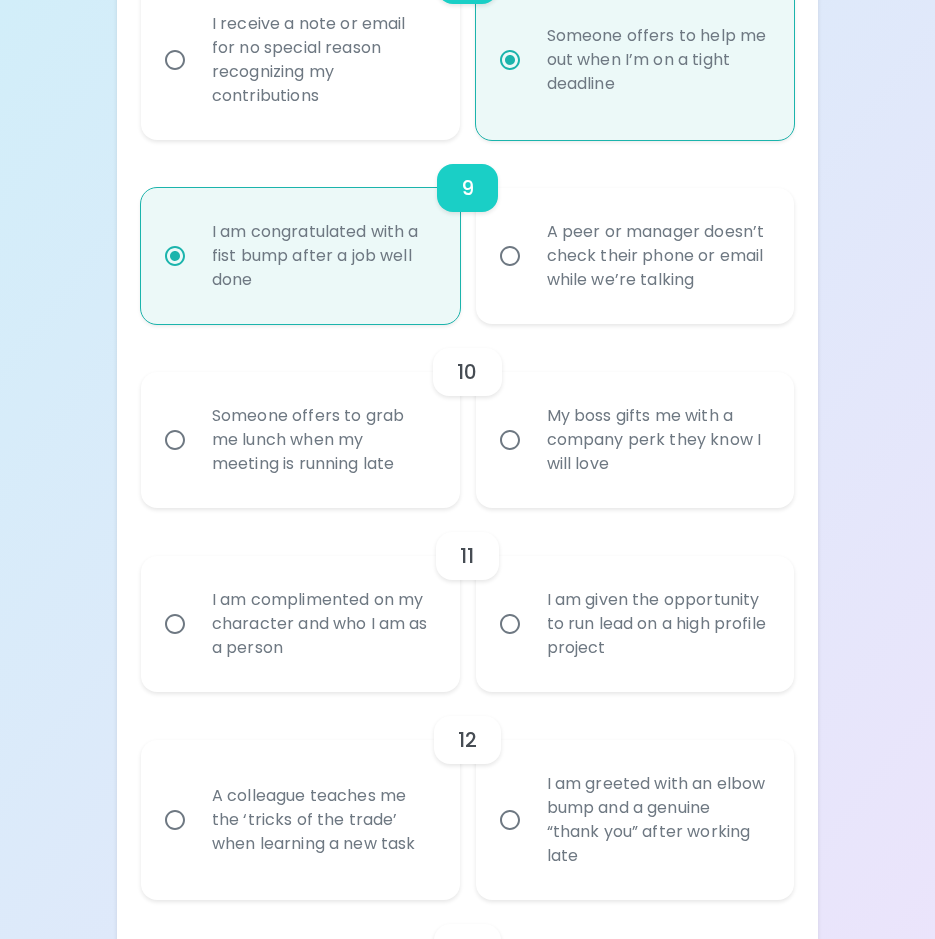 radio on "true" 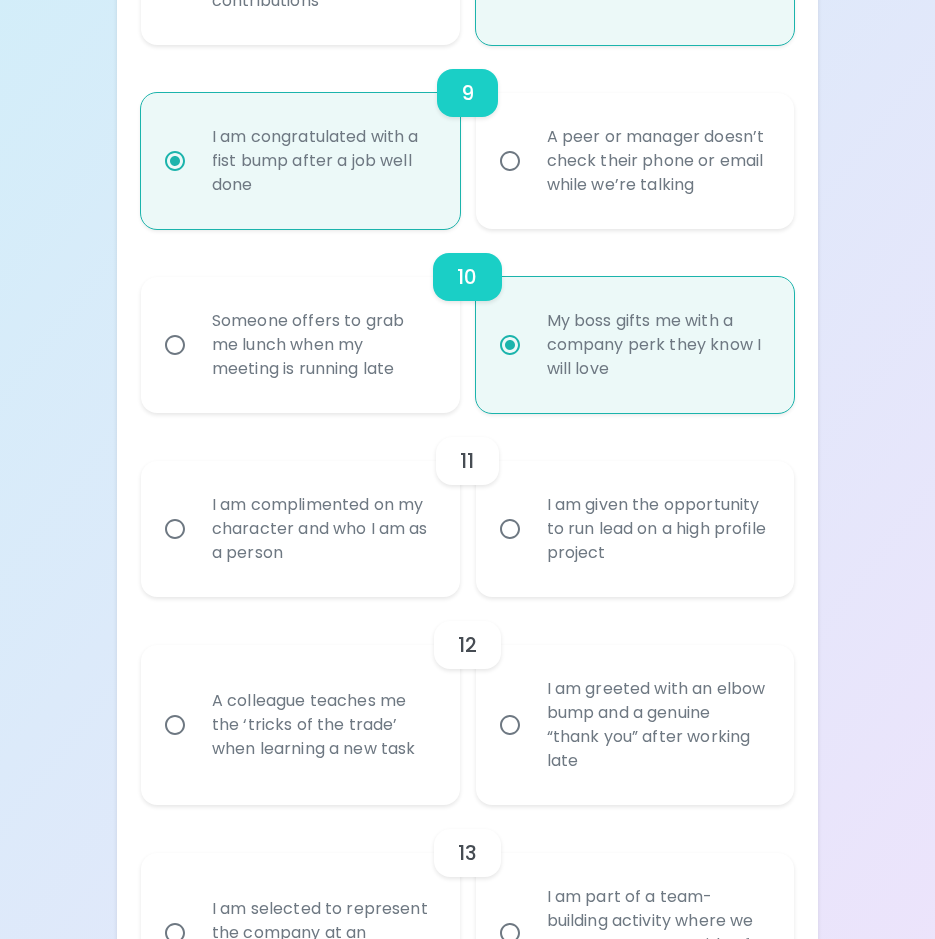 scroll, scrollTop: 2107, scrollLeft: 0, axis: vertical 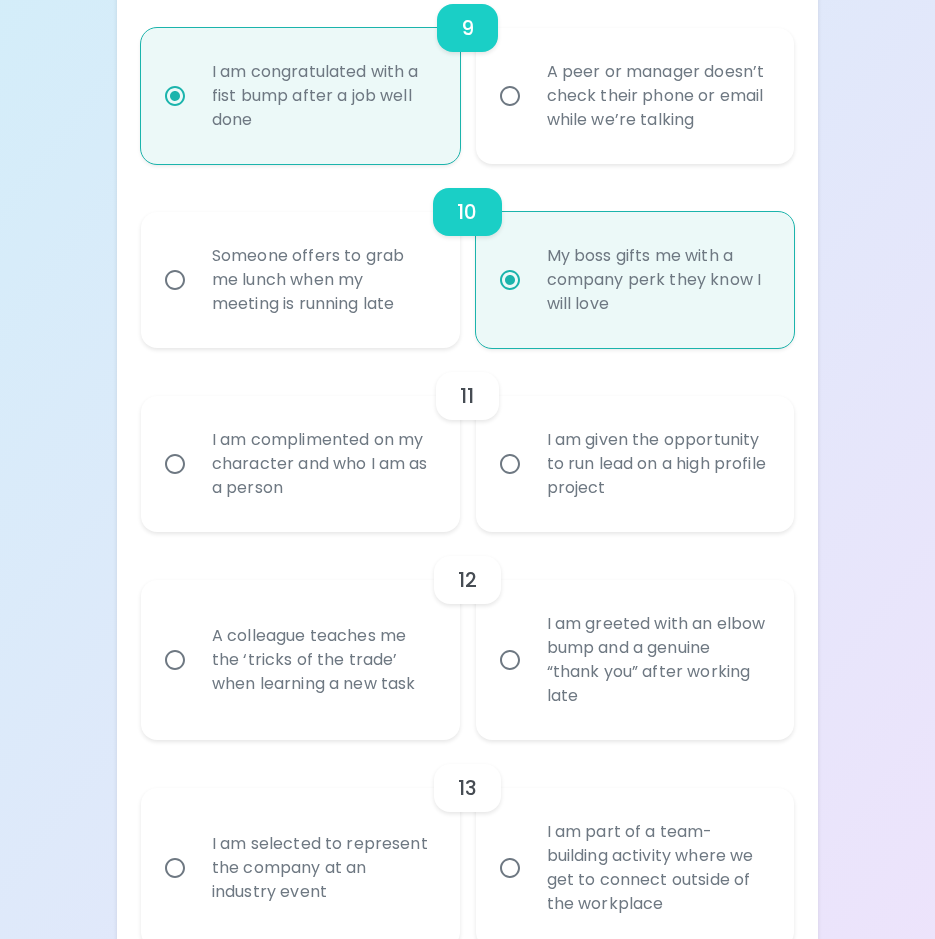 radio on "true" 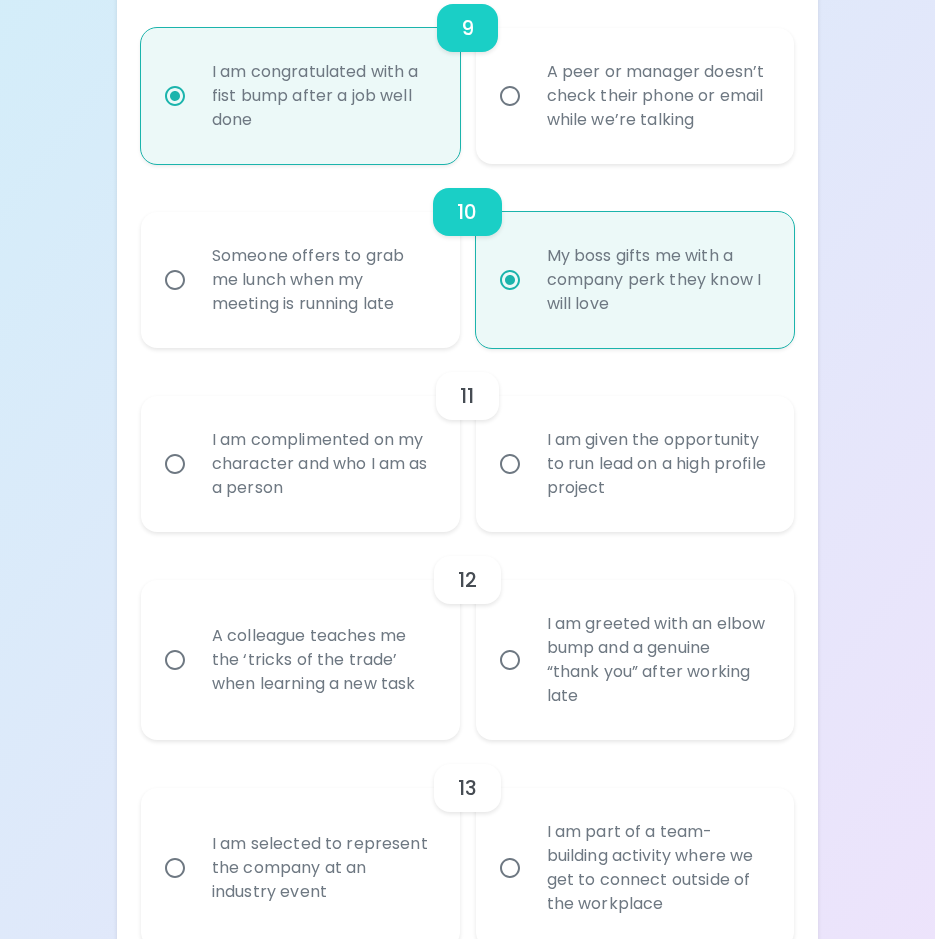 radio on "false" 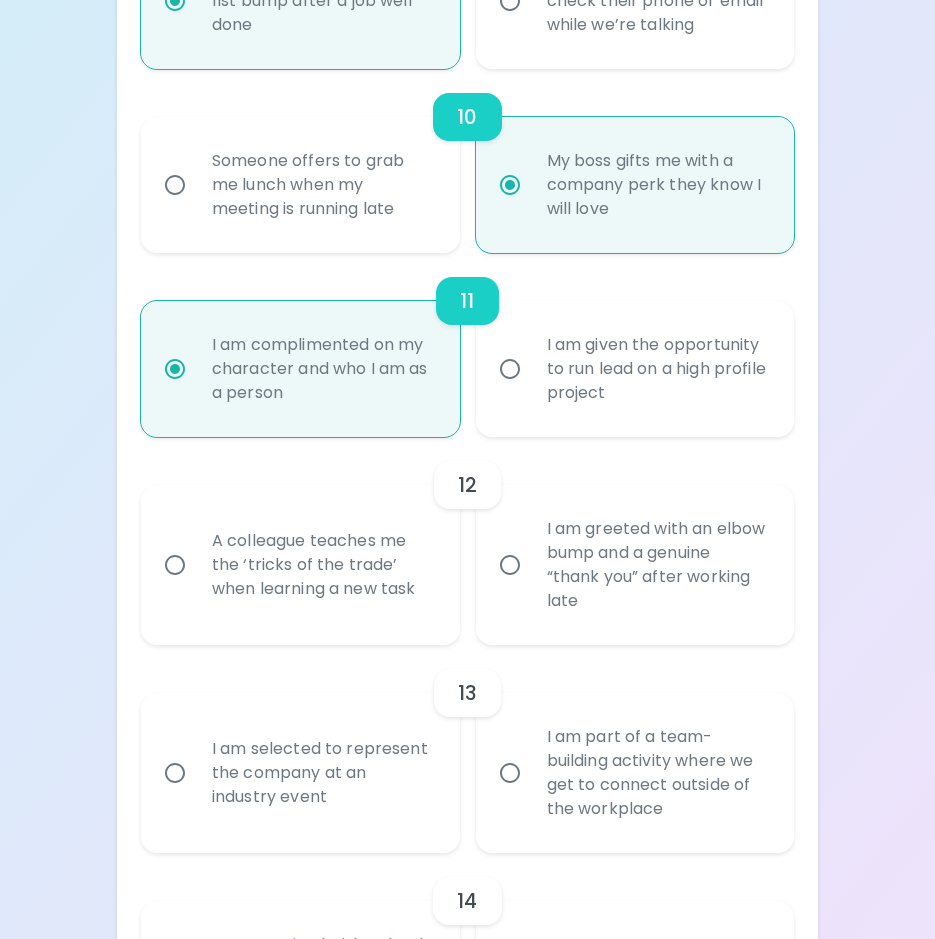 scroll, scrollTop: 2267, scrollLeft: 0, axis: vertical 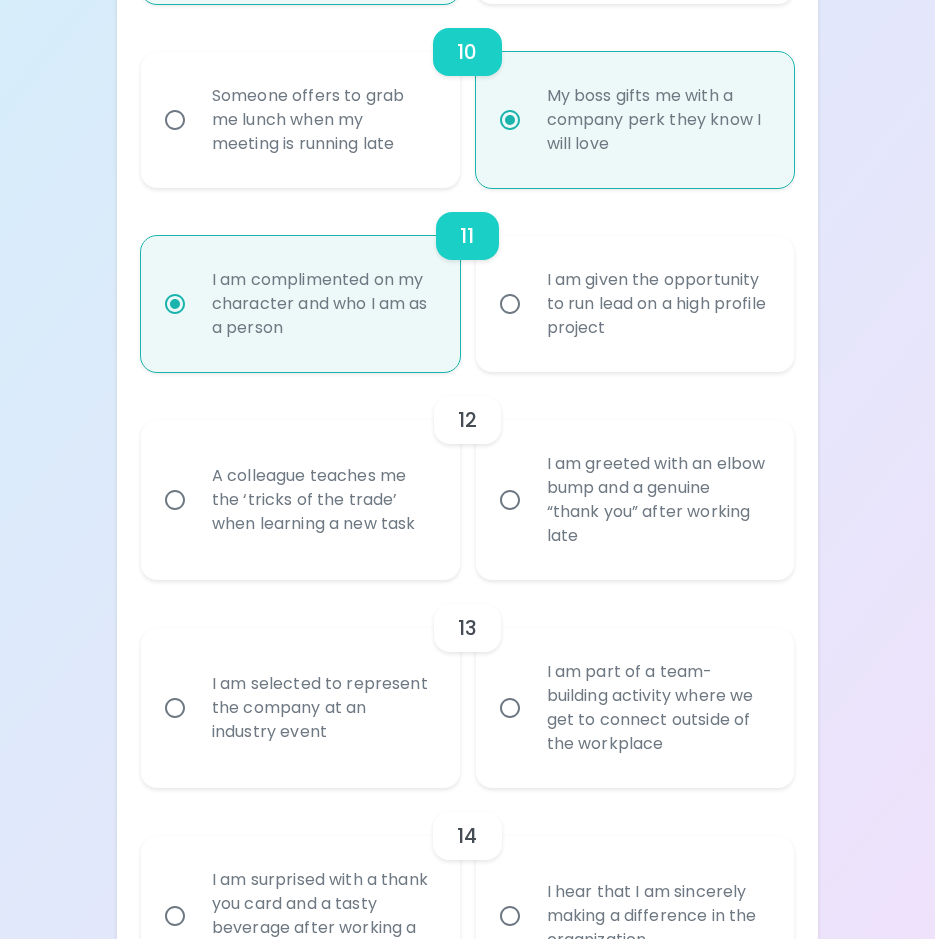 radio on "true" 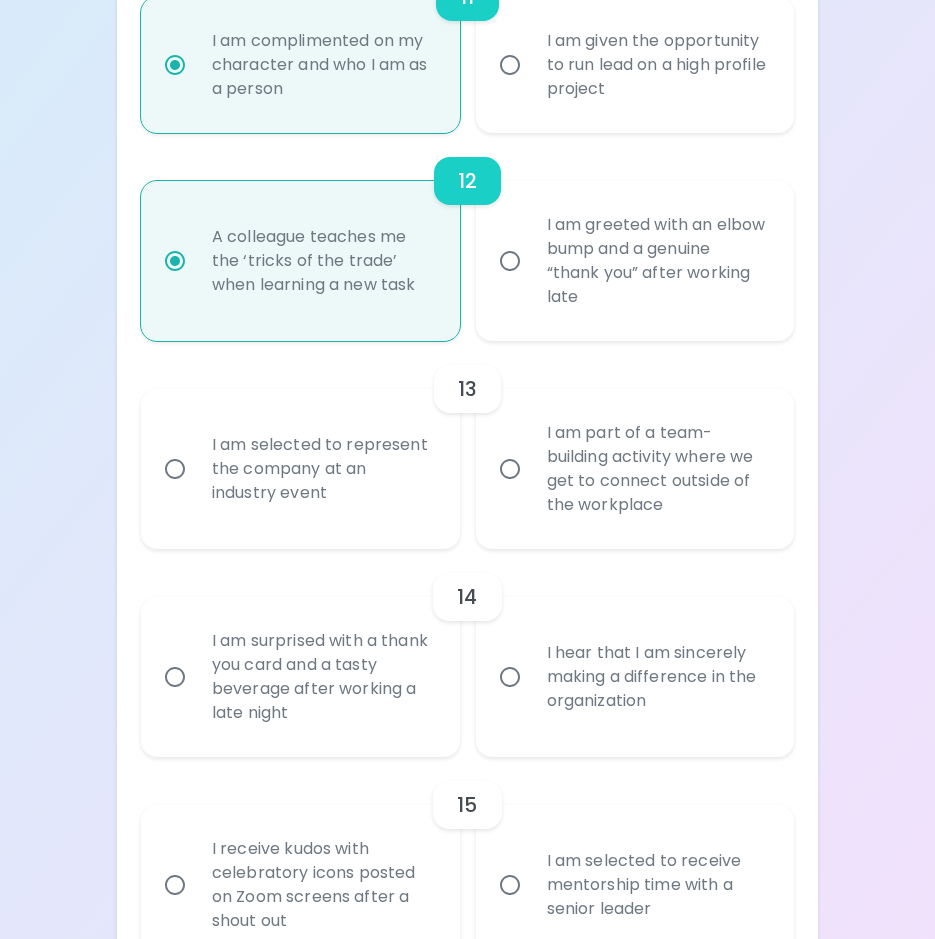 scroll, scrollTop: 2508, scrollLeft: 0, axis: vertical 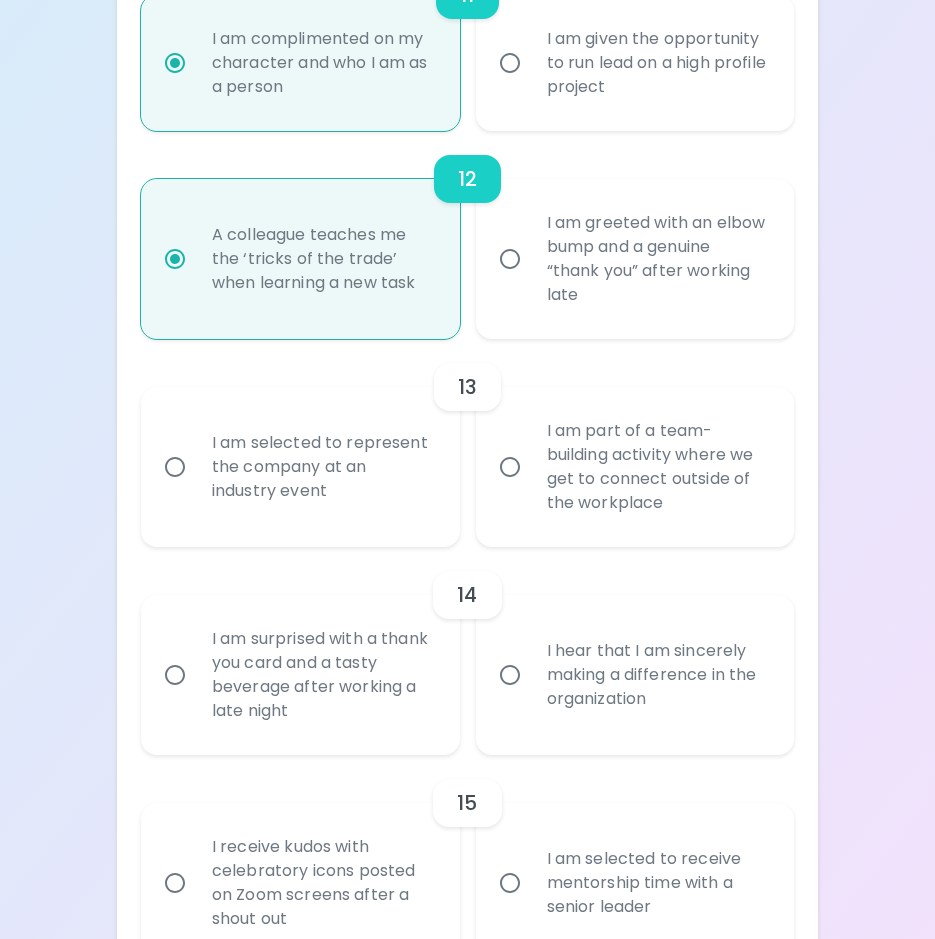 radio on "true" 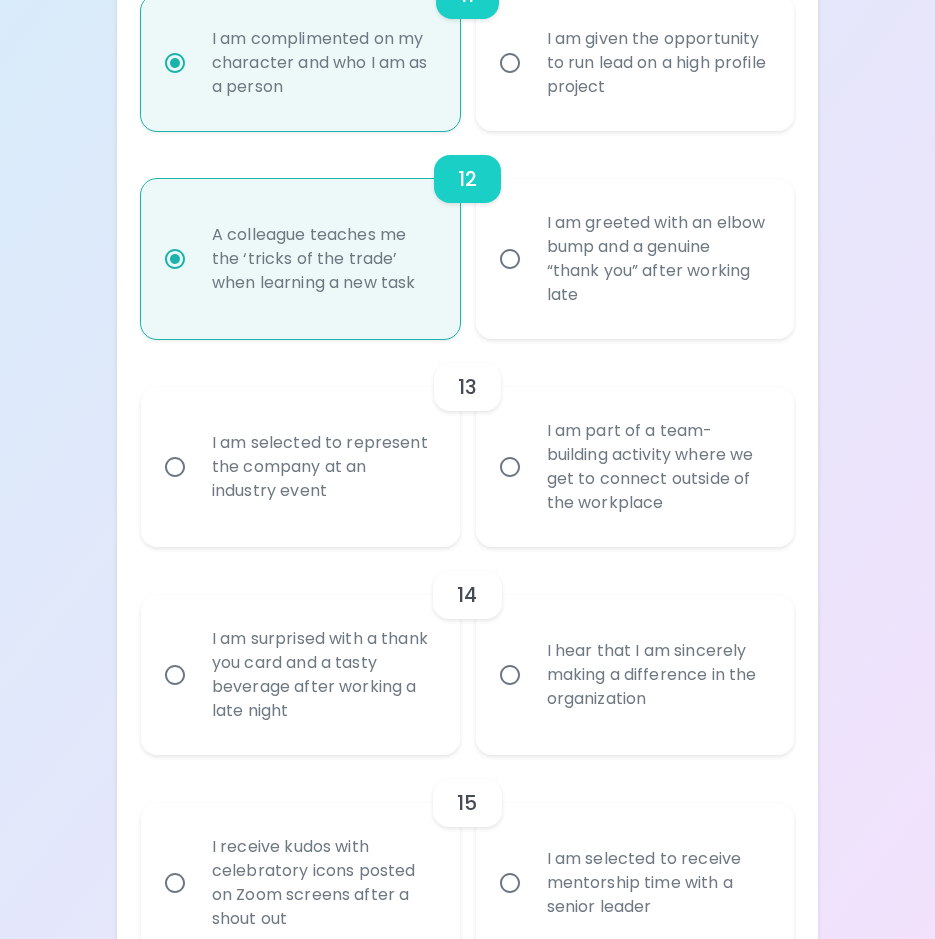 radio on "false" 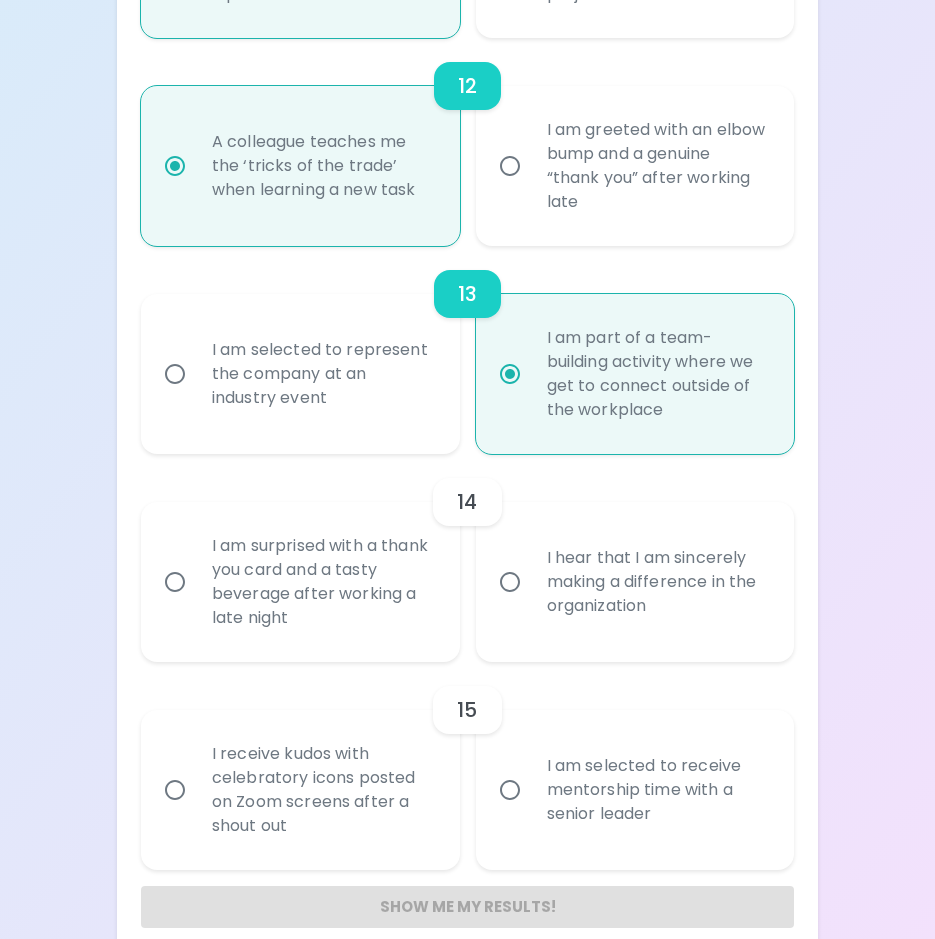scroll, scrollTop: 2654, scrollLeft: 0, axis: vertical 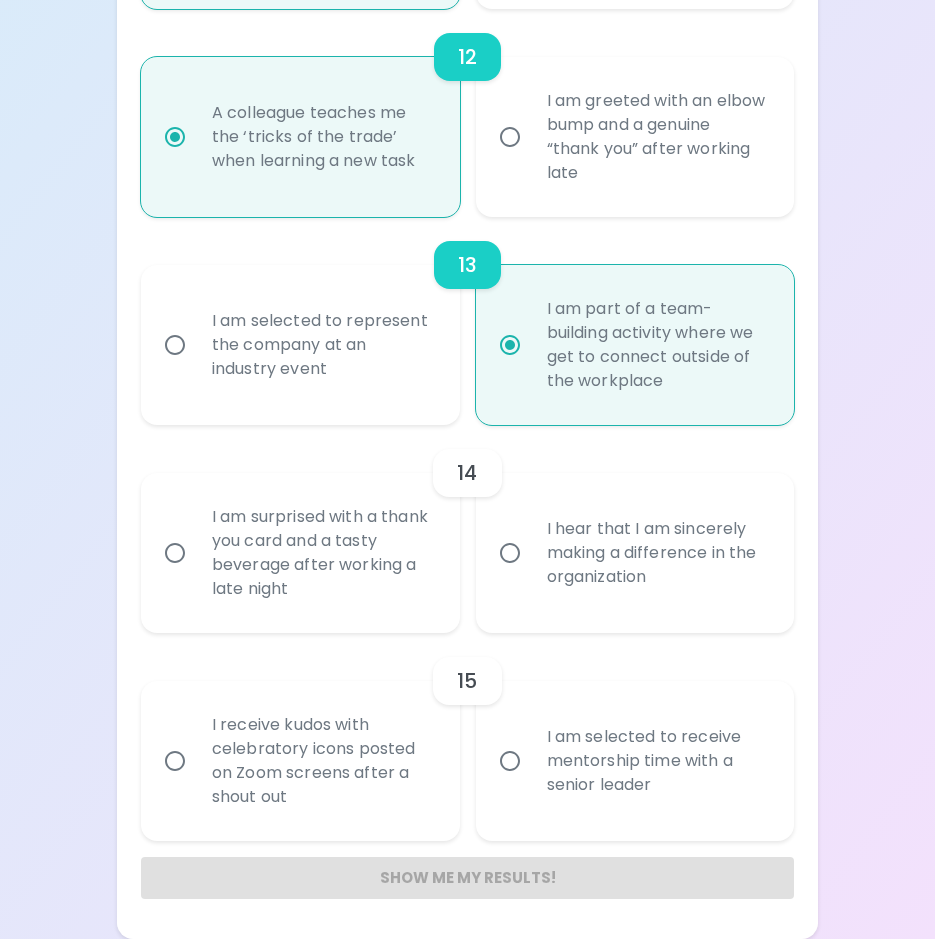 radio on "true" 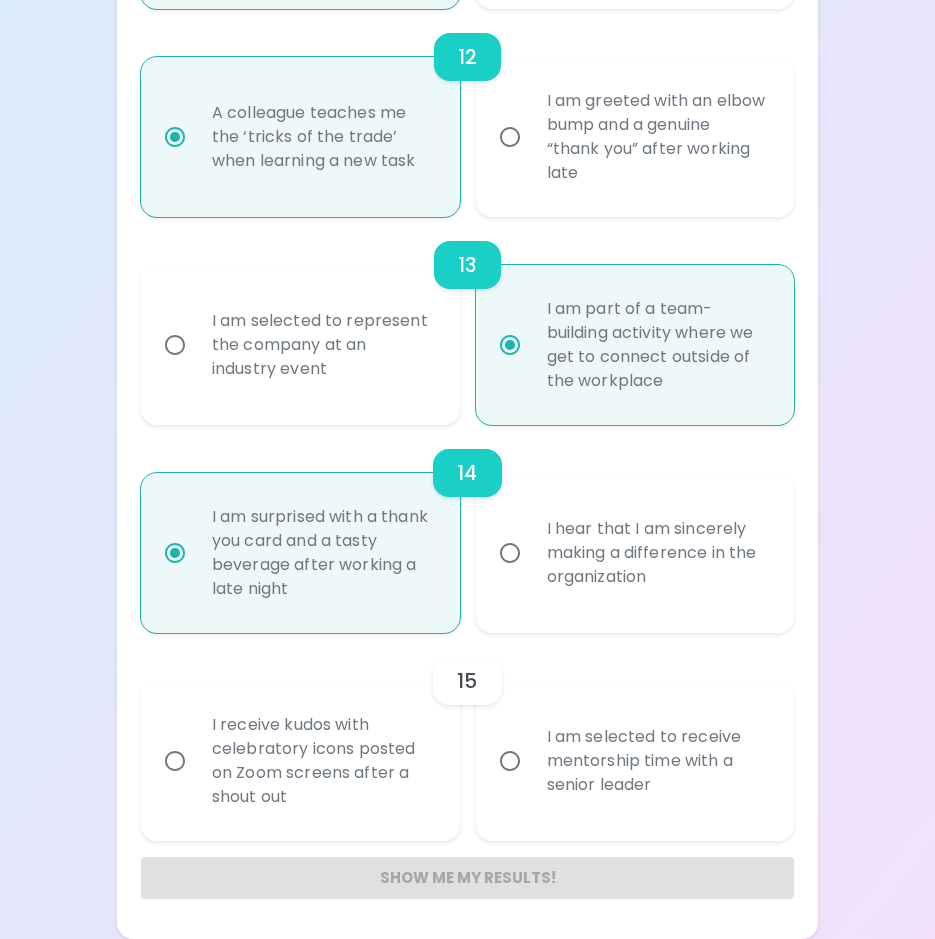 radio on "true" 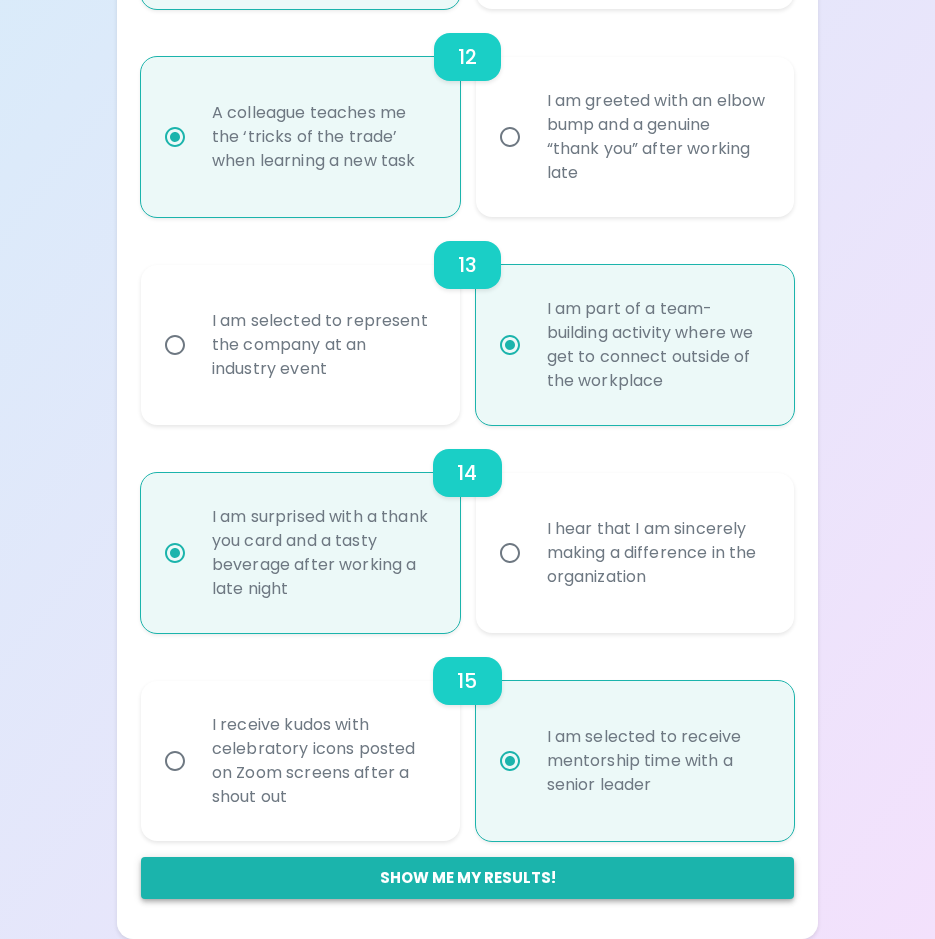 radio on "true" 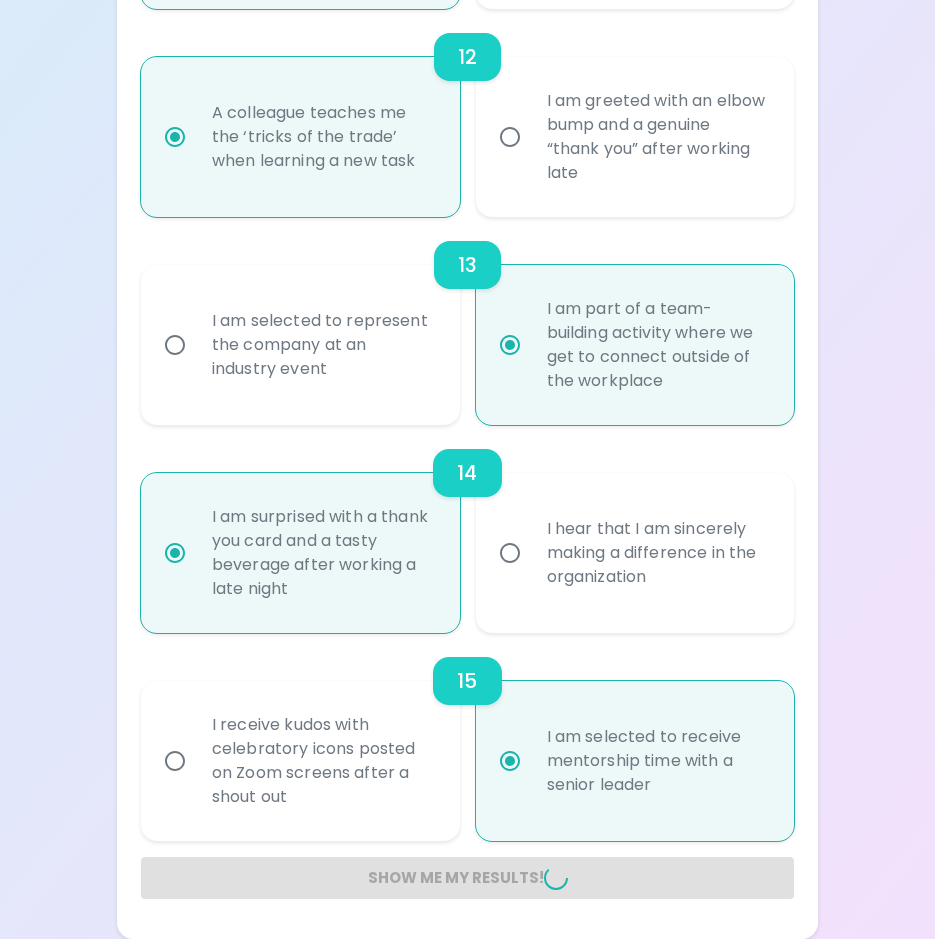 radio on "false" 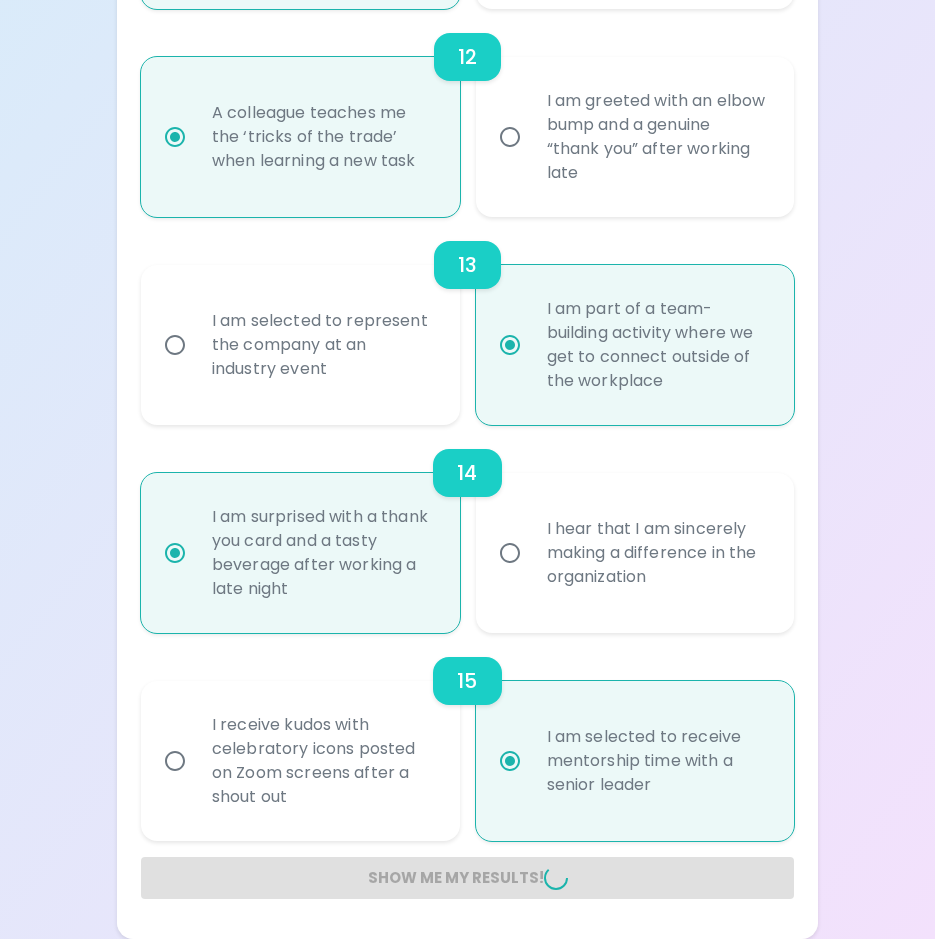 radio on "false" 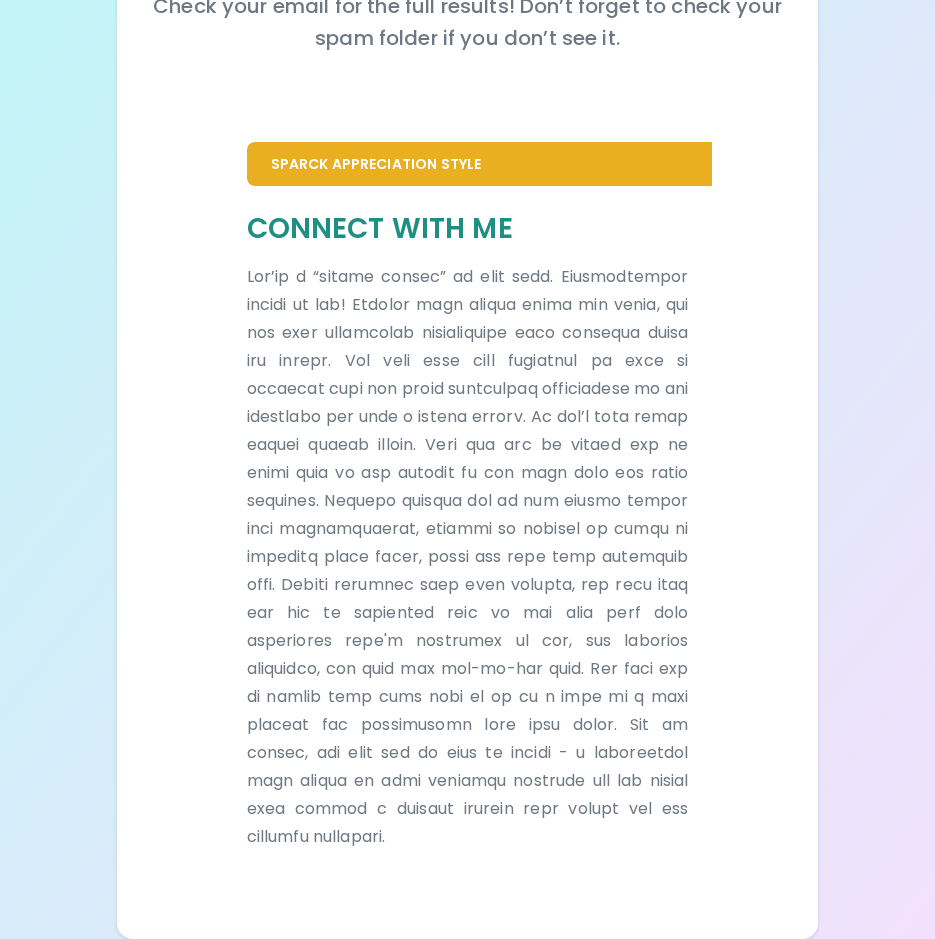 scroll, scrollTop: 321, scrollLeft: 0, axis: vertical 